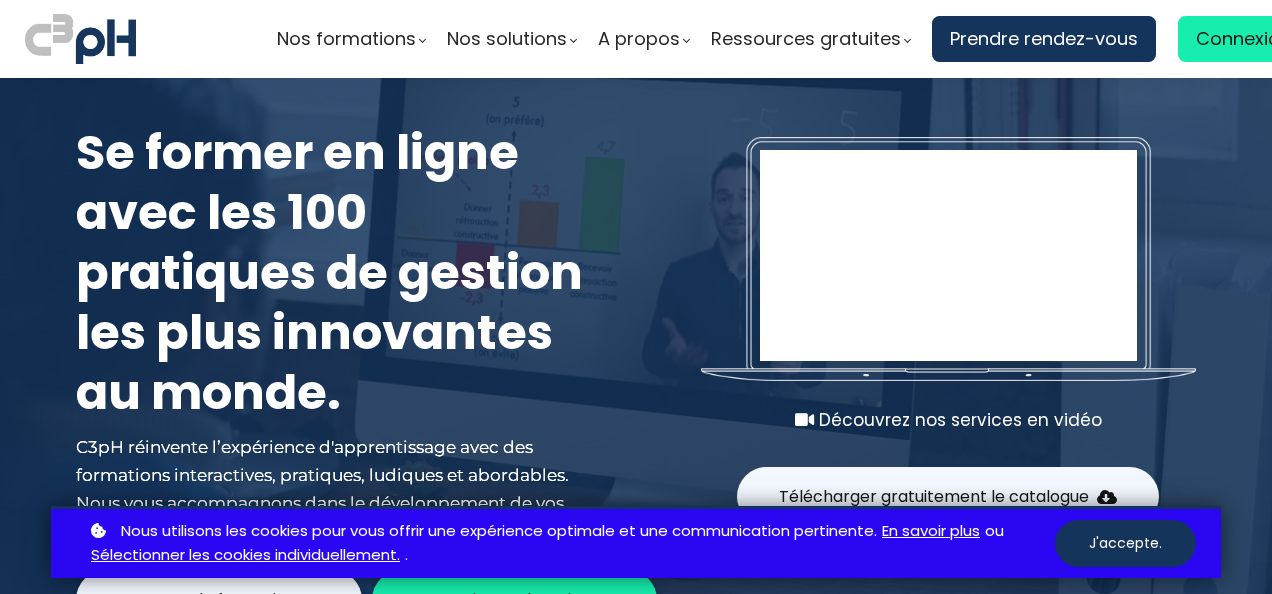 scroll, scrollTop: 0, scrollLeft: 0, axis: both 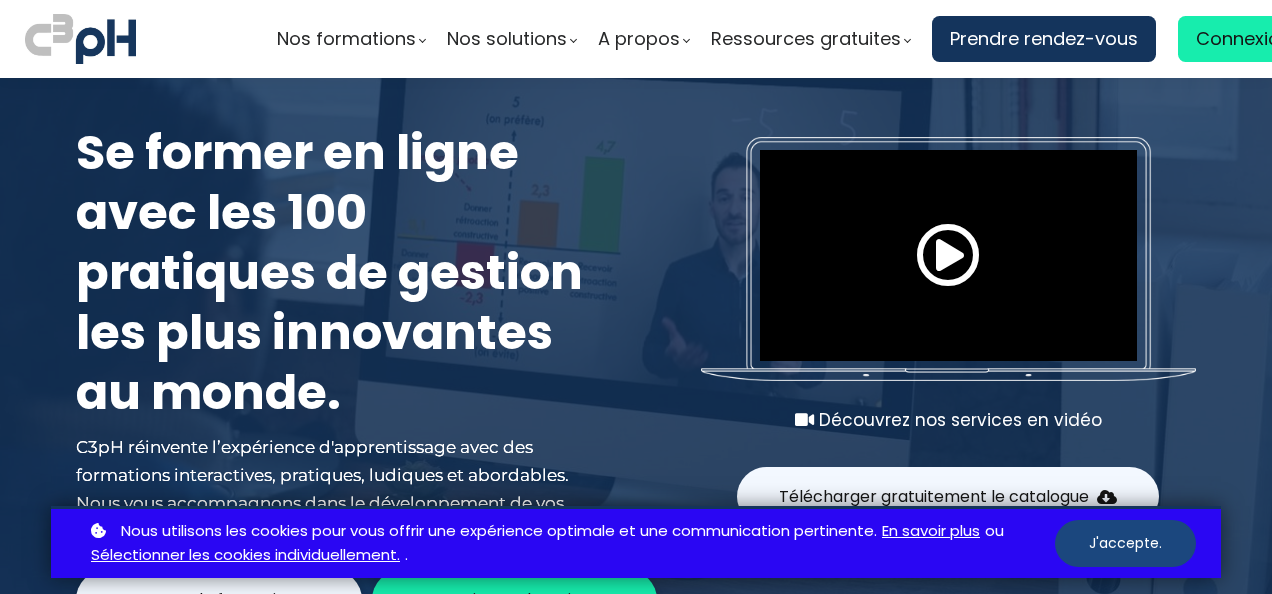 click on "J'accepte." at bounding box center [1125, 543] 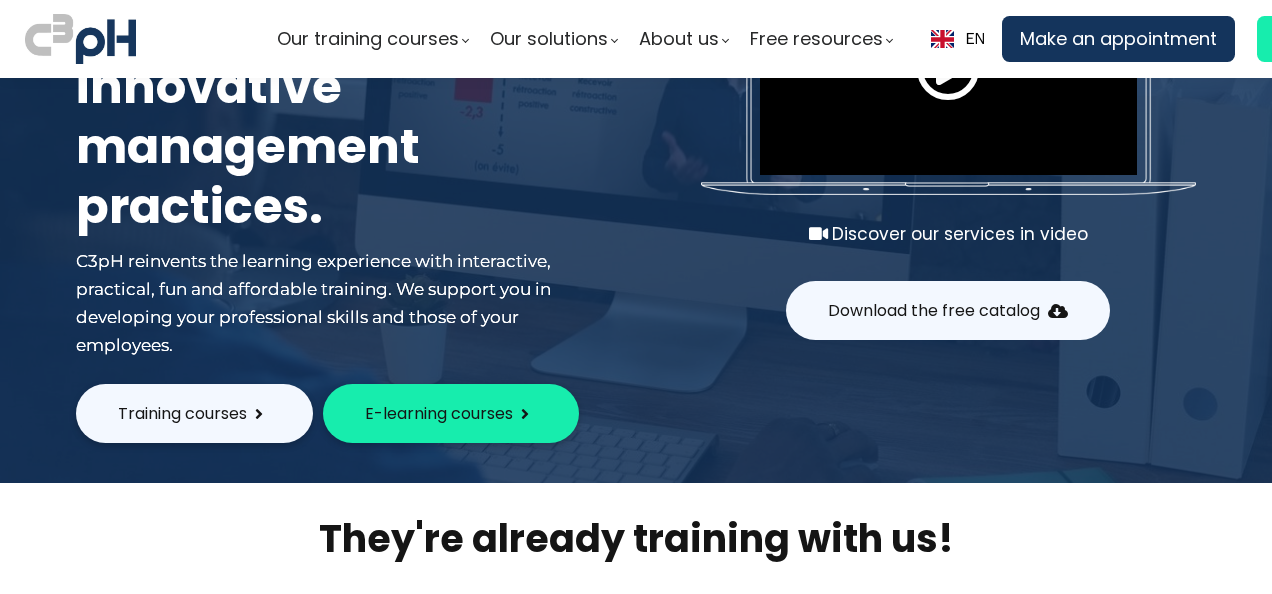 scroll, scrollTop: 300, scrollLeft: 0, axis: vertical 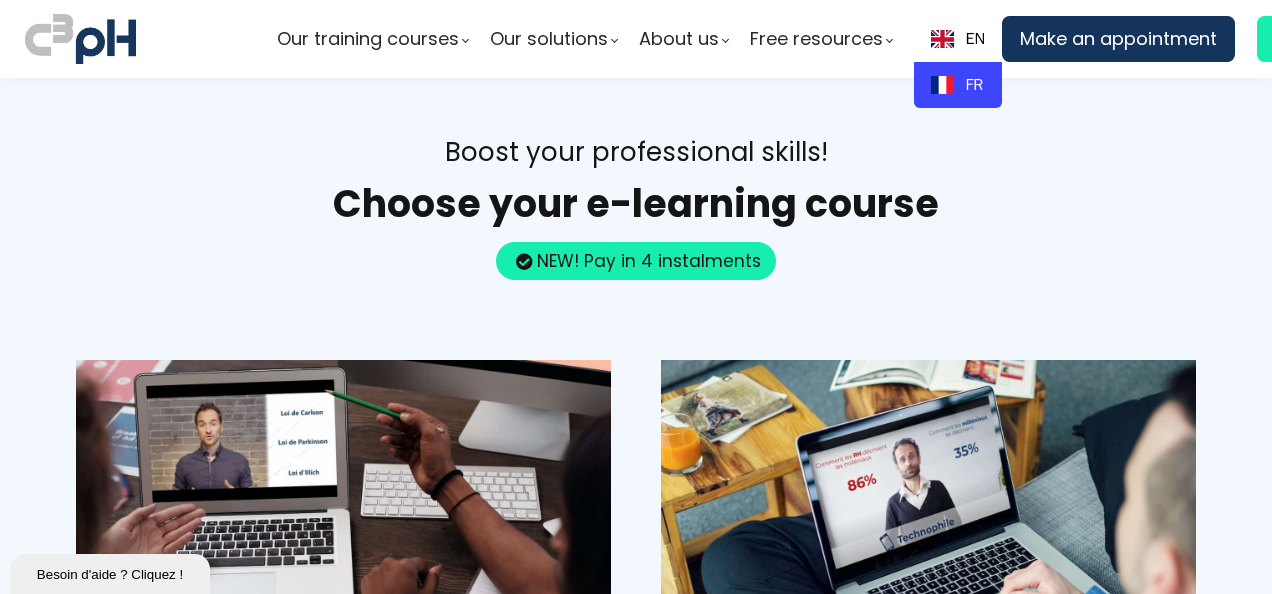 drag, startPoint x: 972, startPoint y: 83, endPoint x: 963, endPoint y: 94, distance: 14.21267 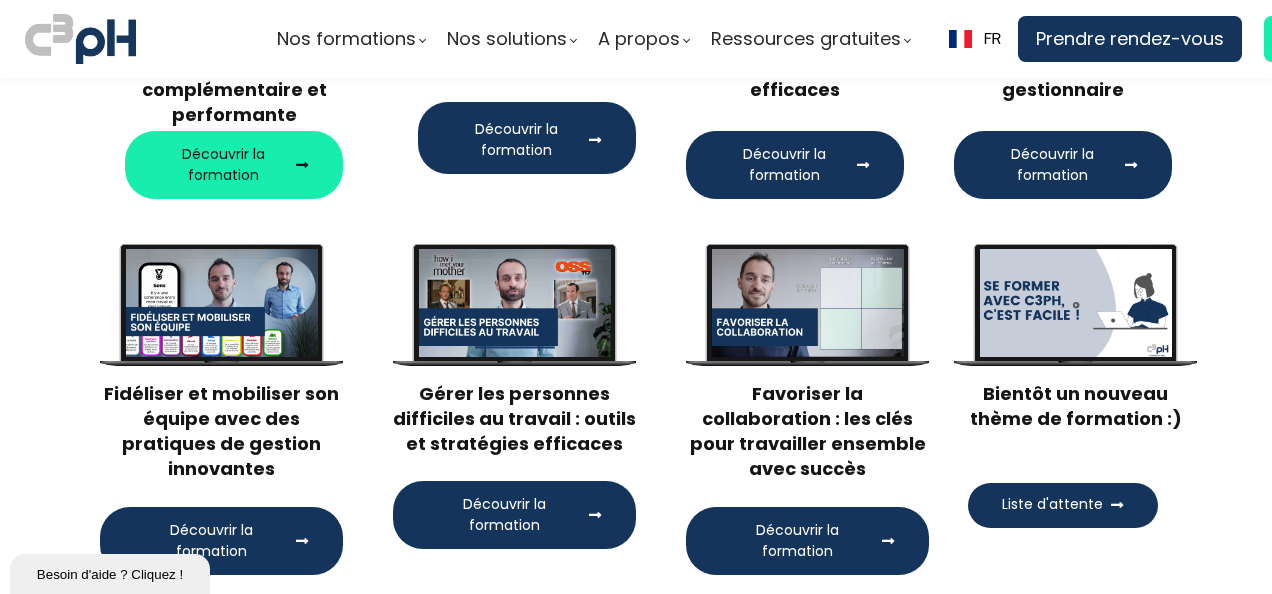 scroll, scrollTop: 2000, scrollLeft: 0, axis: vertical 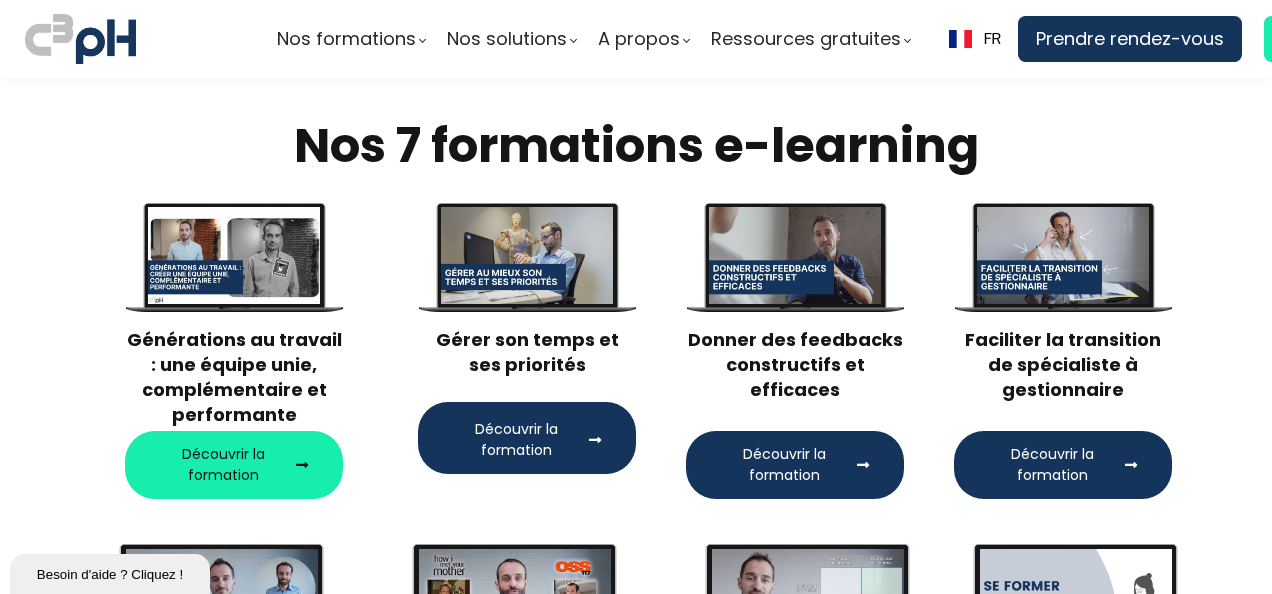 click on "Découvrir la formation" at bounding box center (1052, 465) 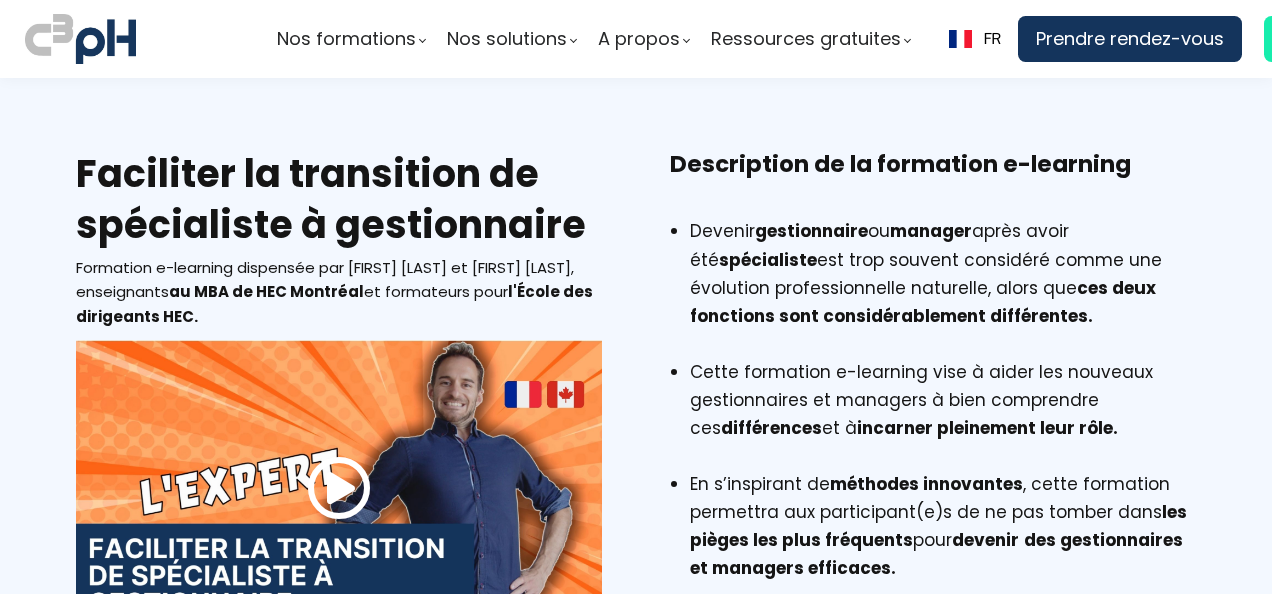 scroll, scrollTop: 0, scrollLeft: 0, axis: both 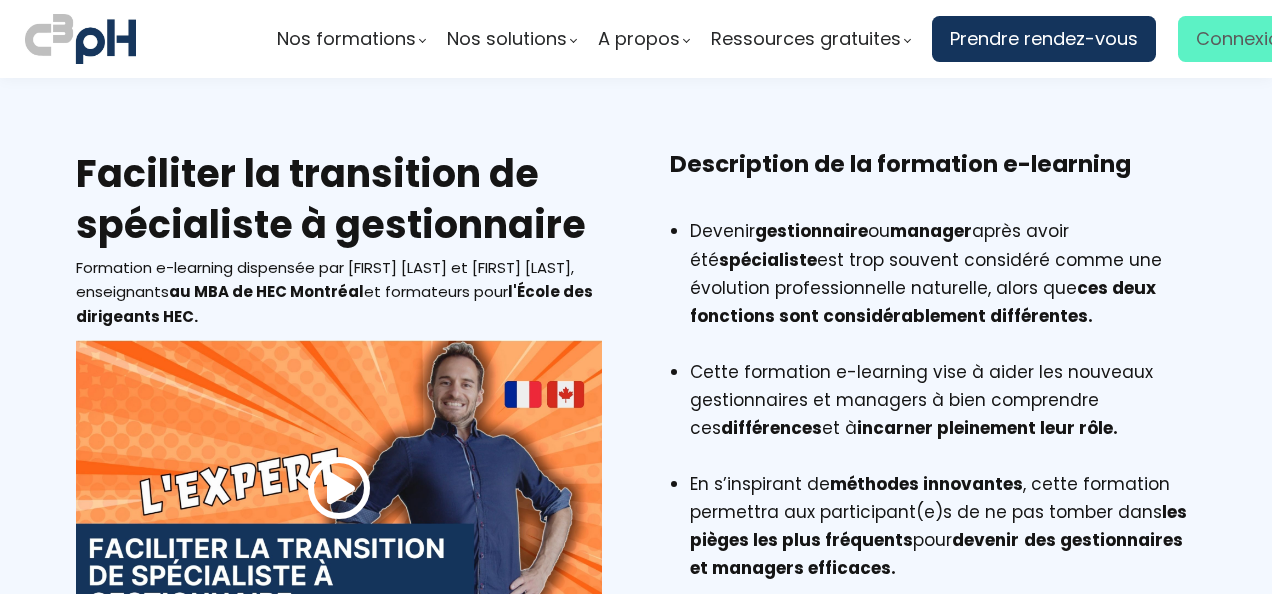 click on "Connexion" at bounding box center [1243, 39] 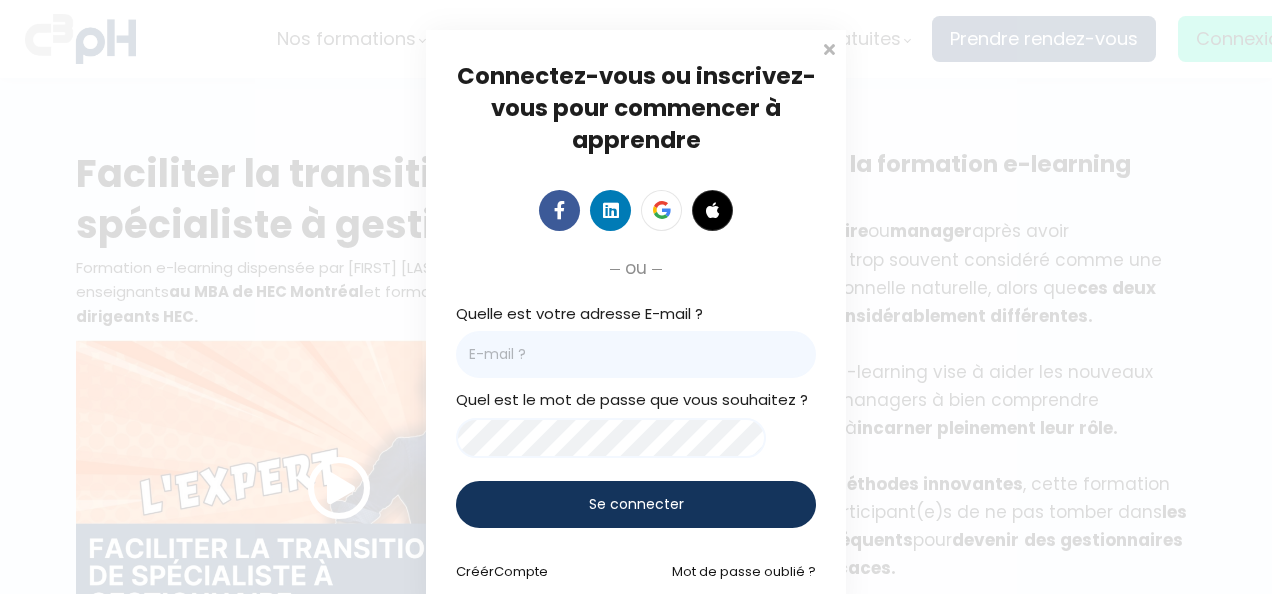 click at bounding box center (636, 354) 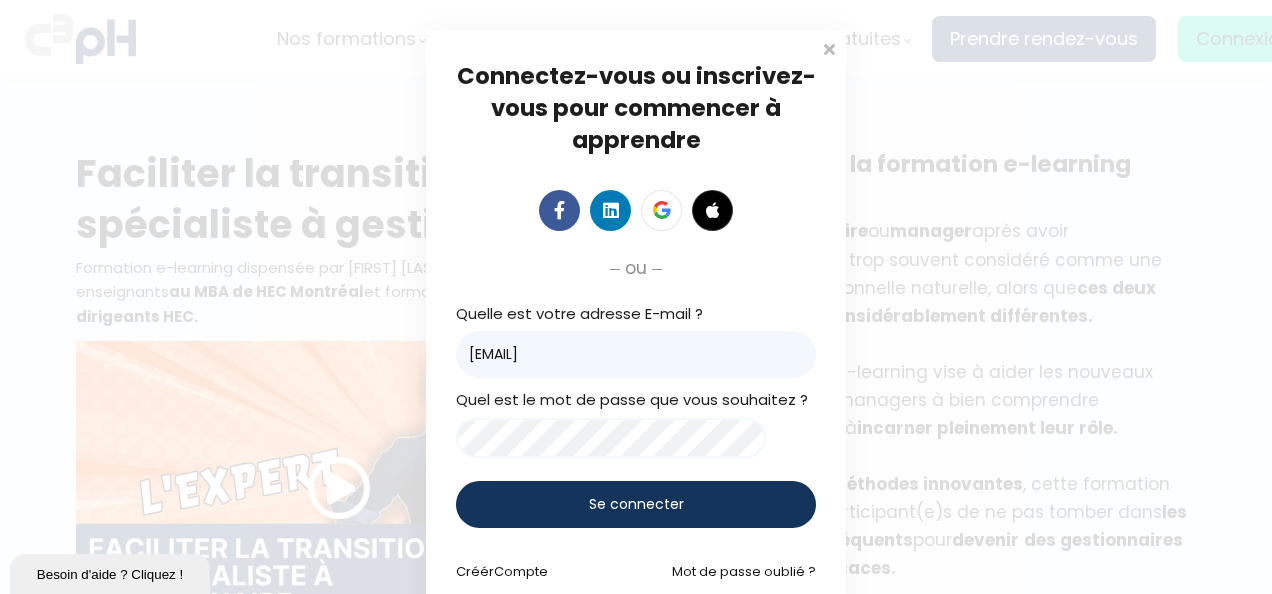 scroll, scrollTop: 0, scrollLeft: 0, axis: both 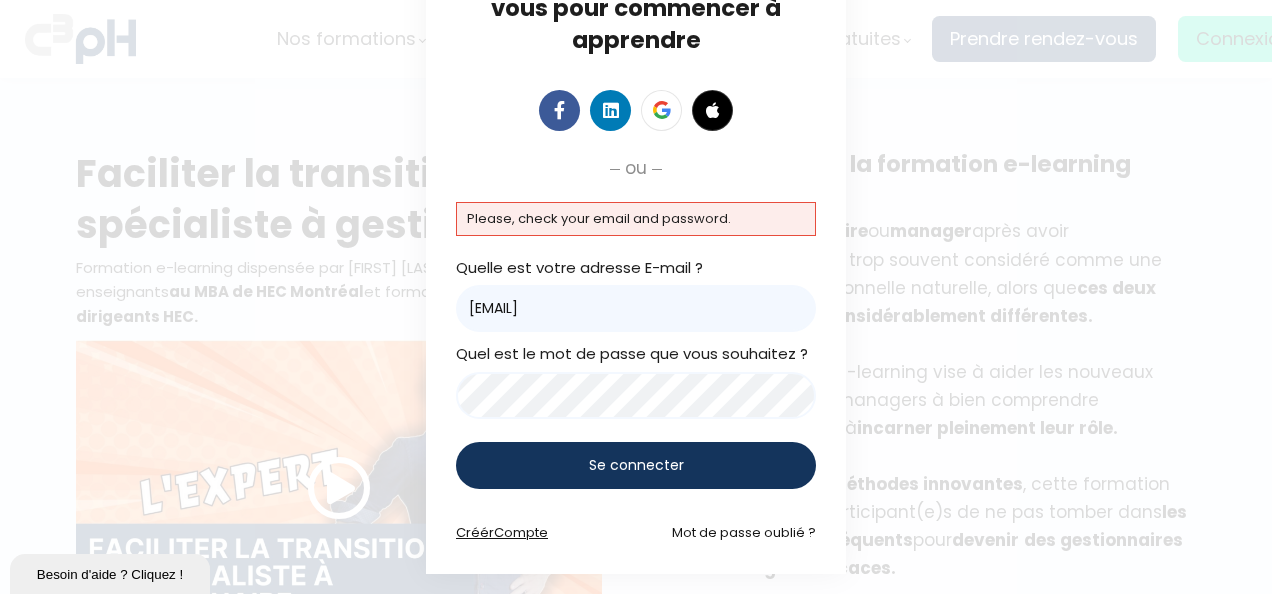 click on "Compte" at bounding box center [521, 532] 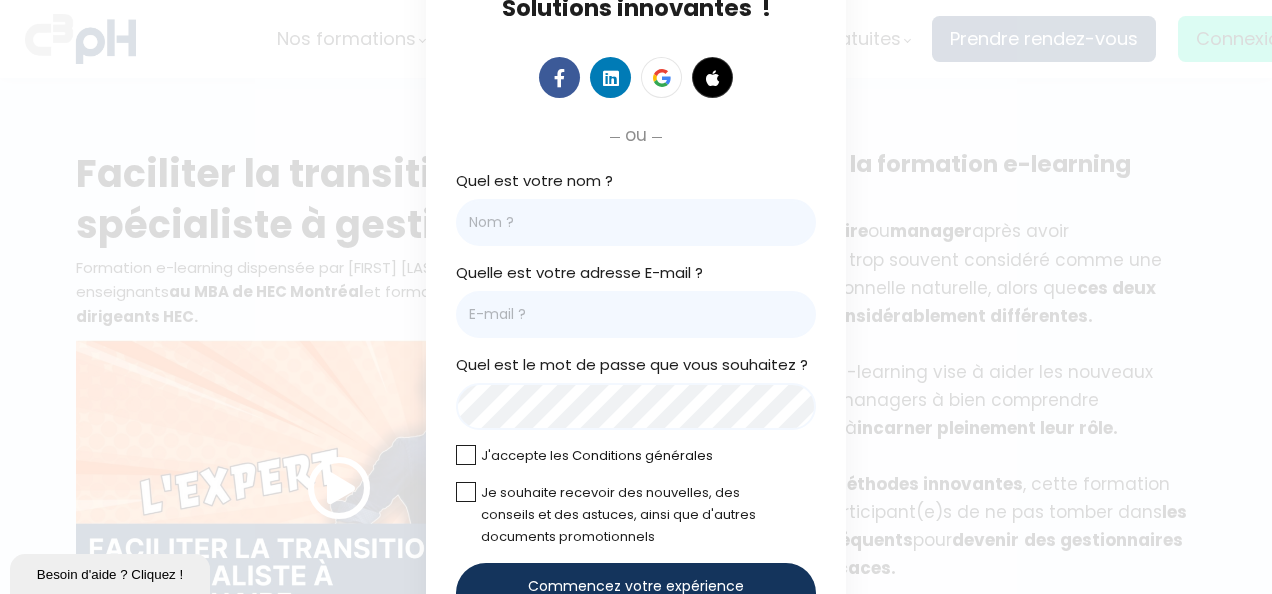 type on "[EMAIL]" 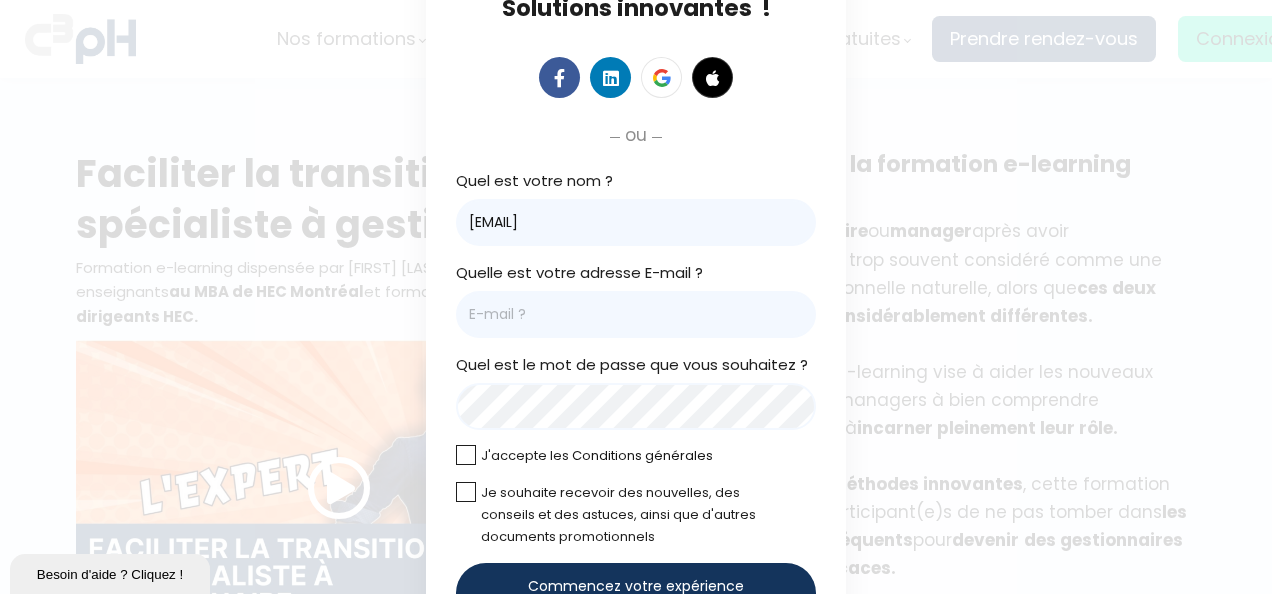 click on "Courriel *" at bounding box center [636, 314] 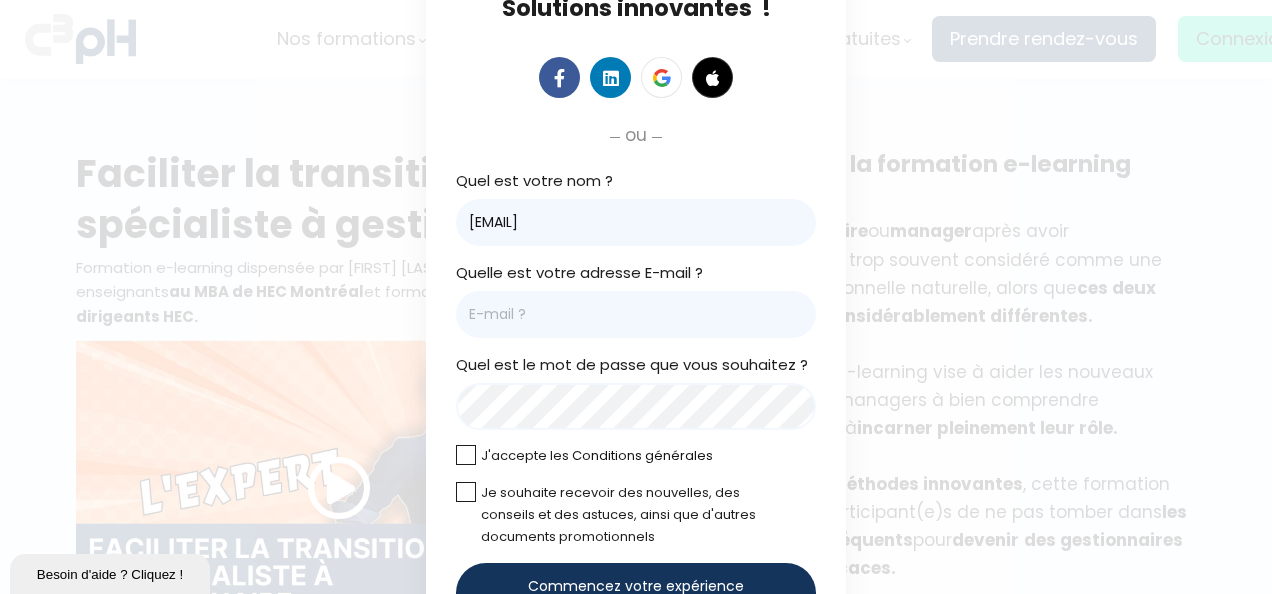type on "[FIRST].[LAST]@[EXAMPLE].com" 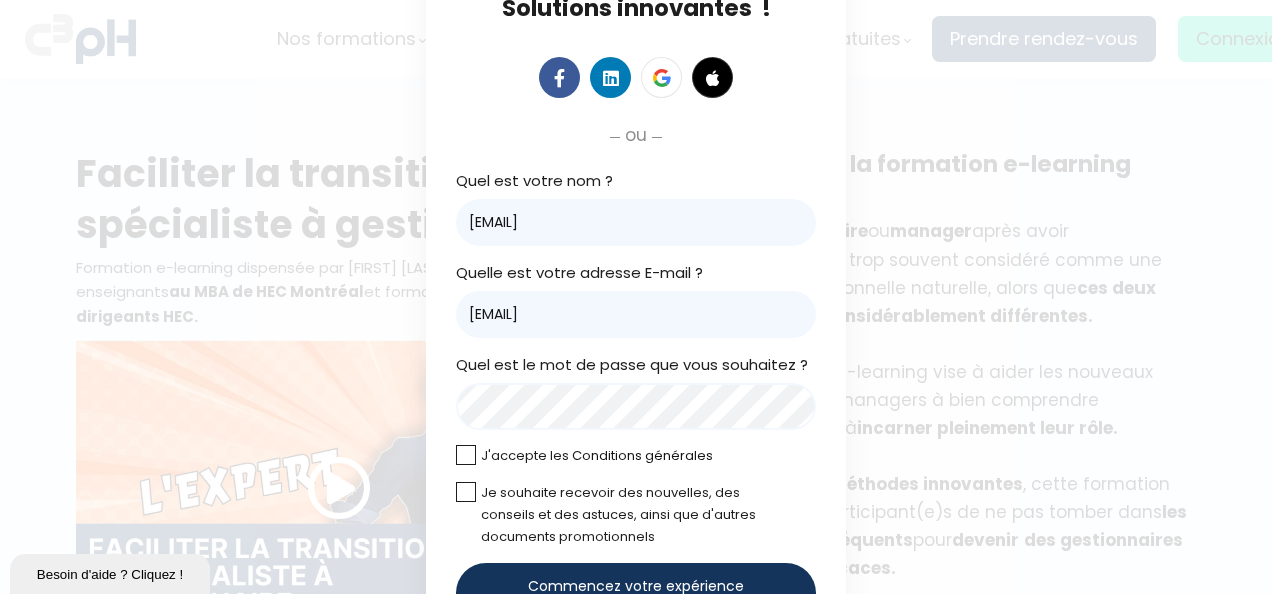 drag, startPoint x: 690, startPoint y: 217, endPoint x: 286, endPoint y: 219, distance: 404.00494 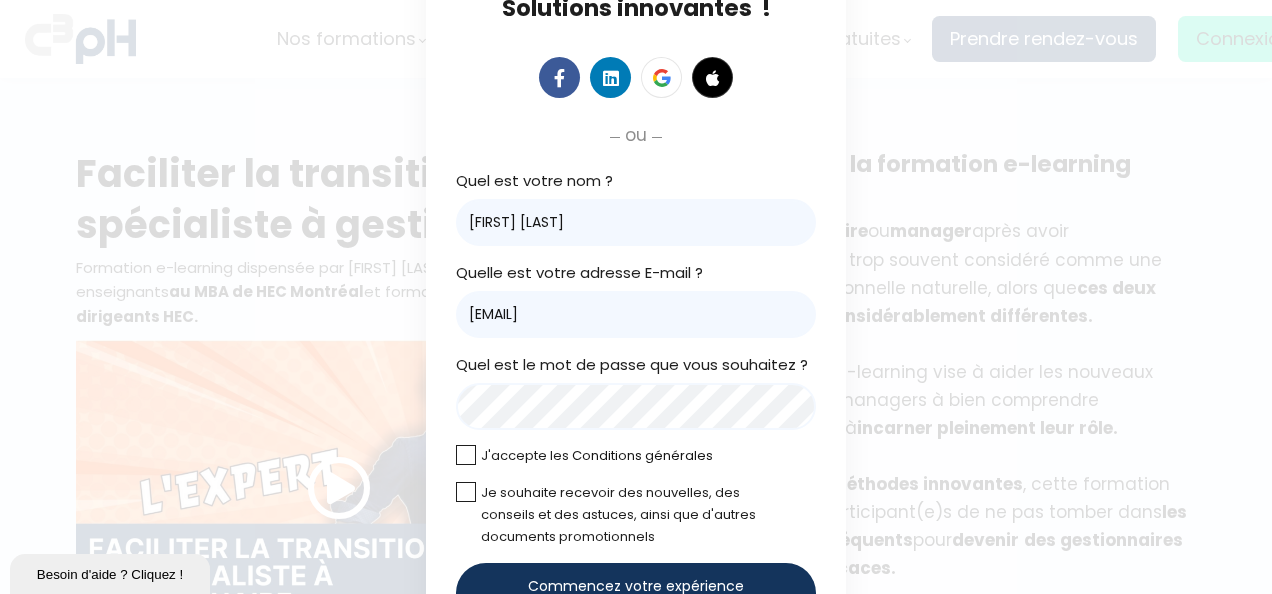 type on "Phuong HO" 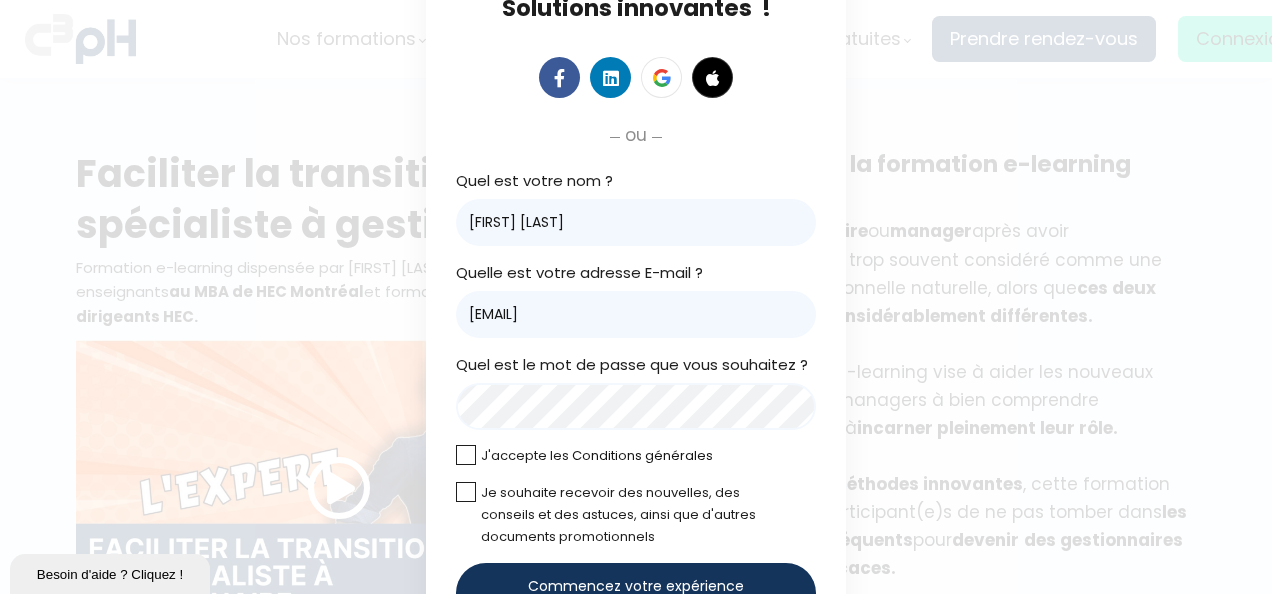click on "Inscrivez-vous à C3pH Solutions innovantes  !
ou
Cliquez pour télécharger votre avatar.
Quel est votre nom ?
Phuong HO" at bounding box center (636, 332) 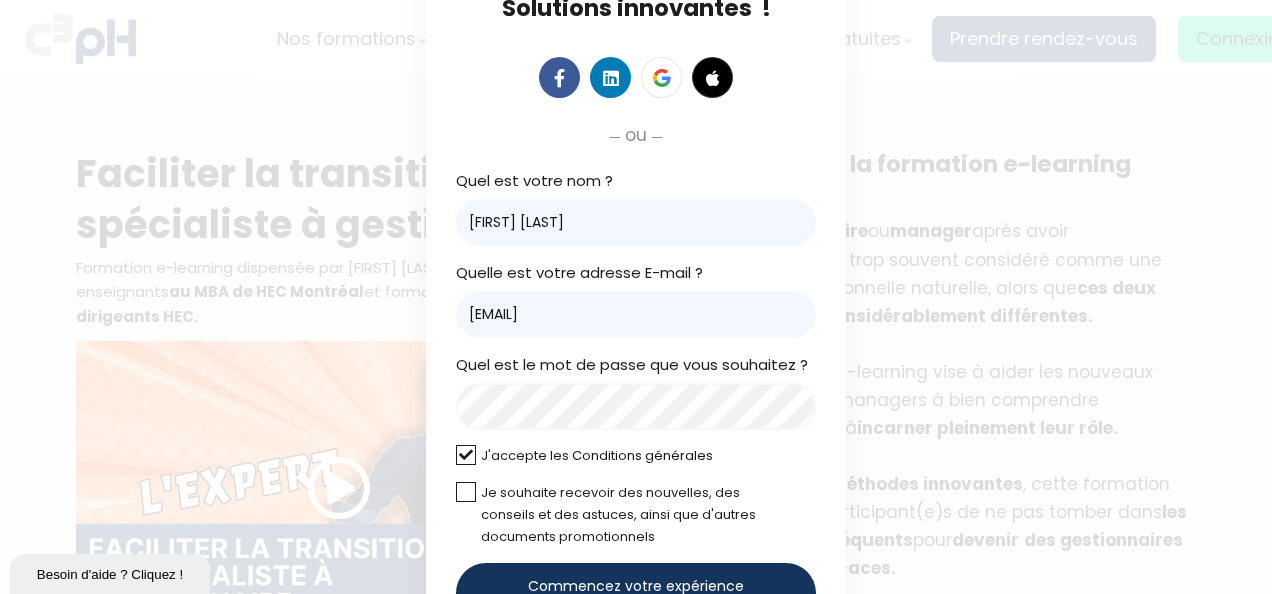 click at bounding box center (466, 492) 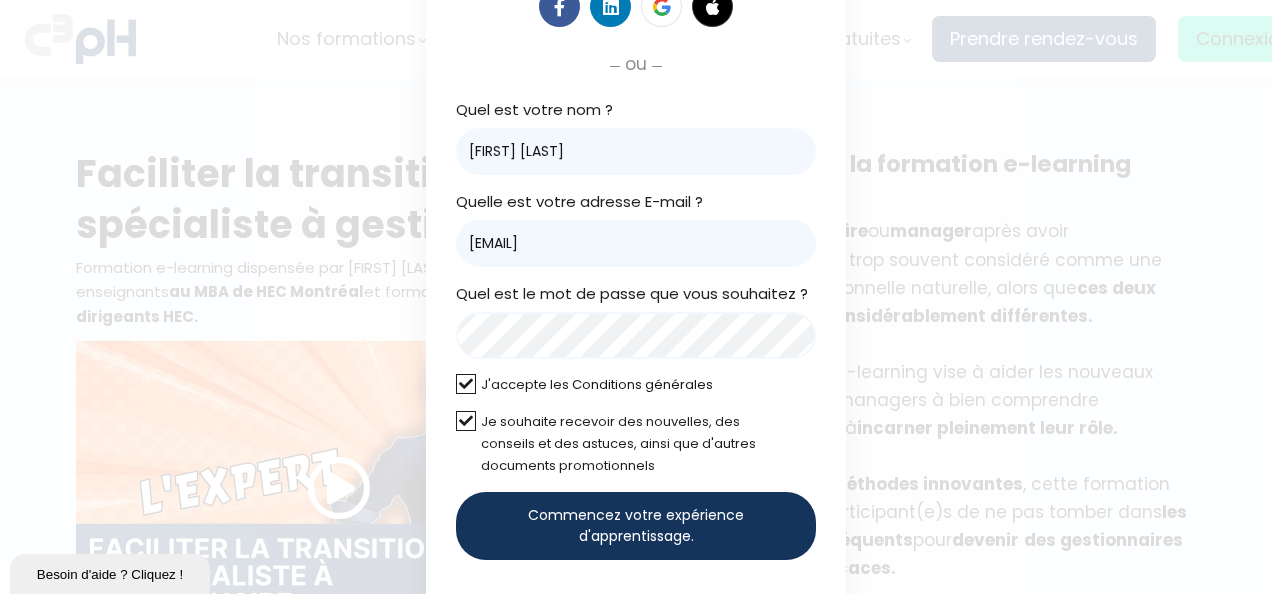 scroll, scrollTop: 270, scrollLeft: 0, axis: vertical 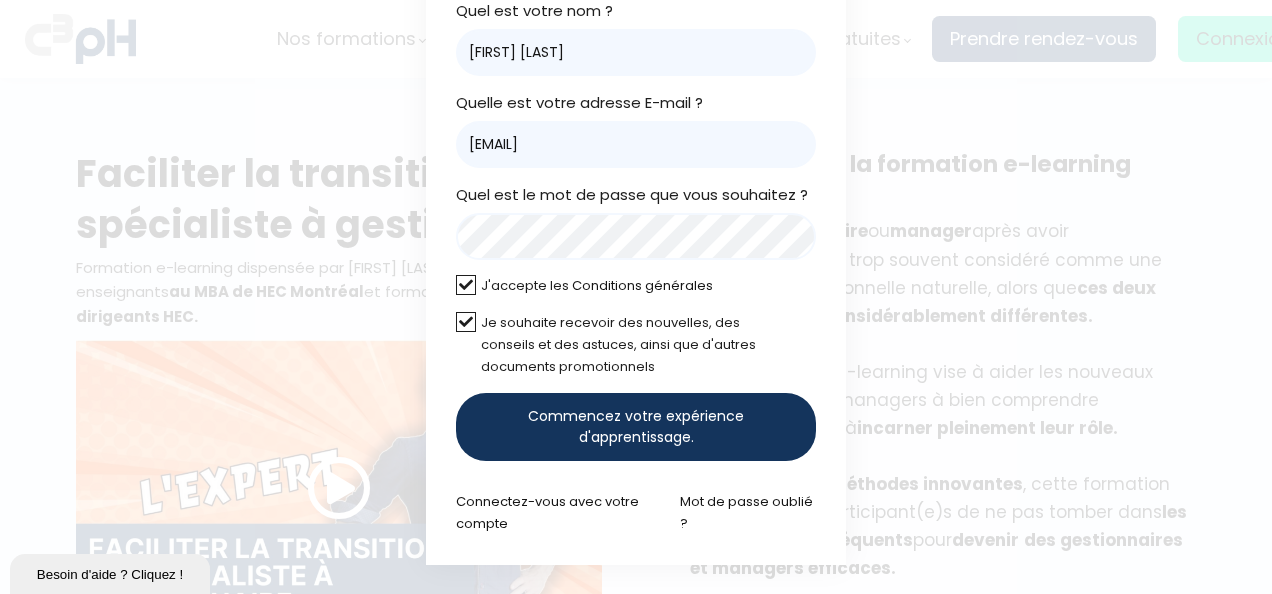click on "Commencez votre expérience d'apprentissage." at bounding box center (636, 427) 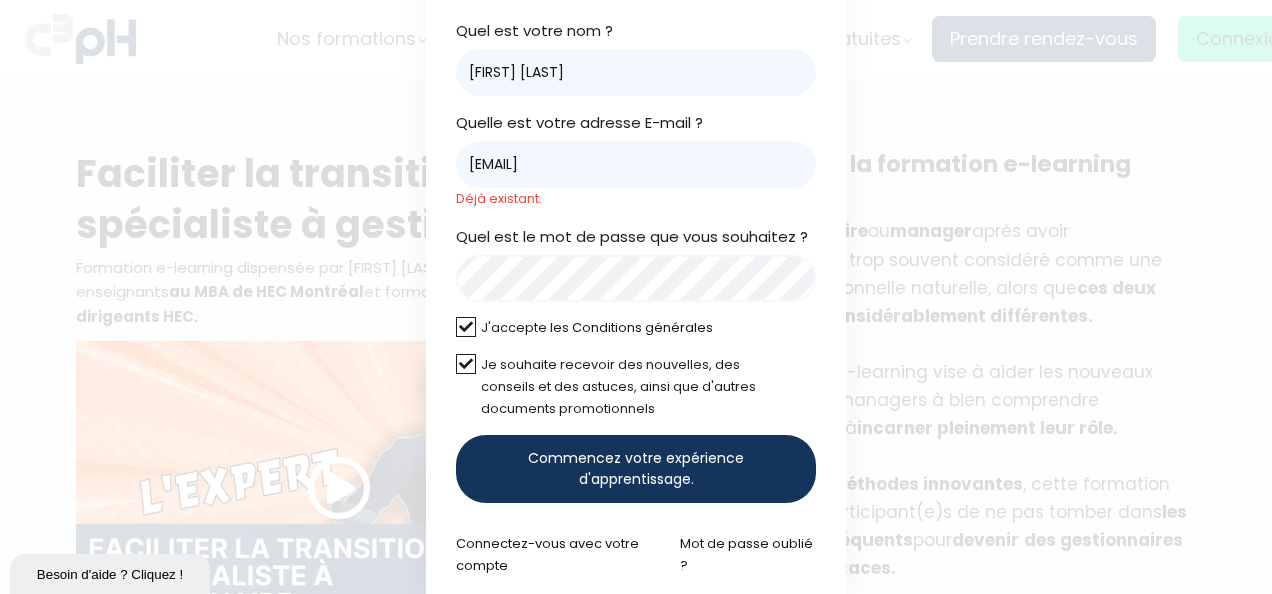 scroll, scrollTop: 270, scrollLeft: 0, axis: vertical 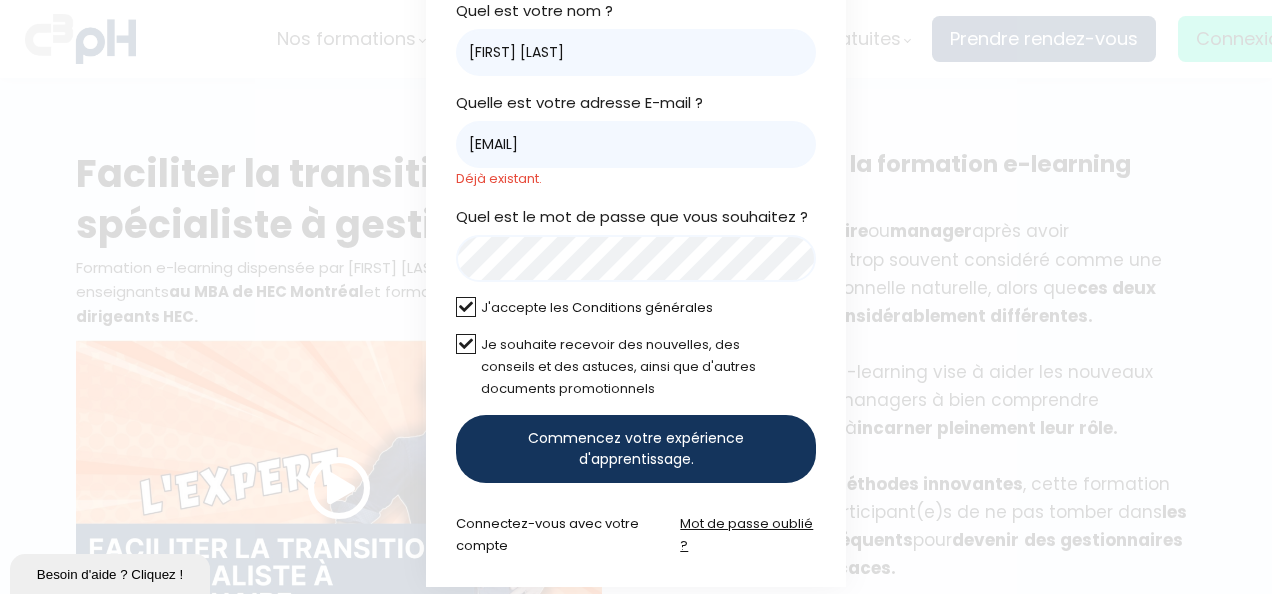 click on "Mot de passe oublié ?" at bounding box center [746, 534] 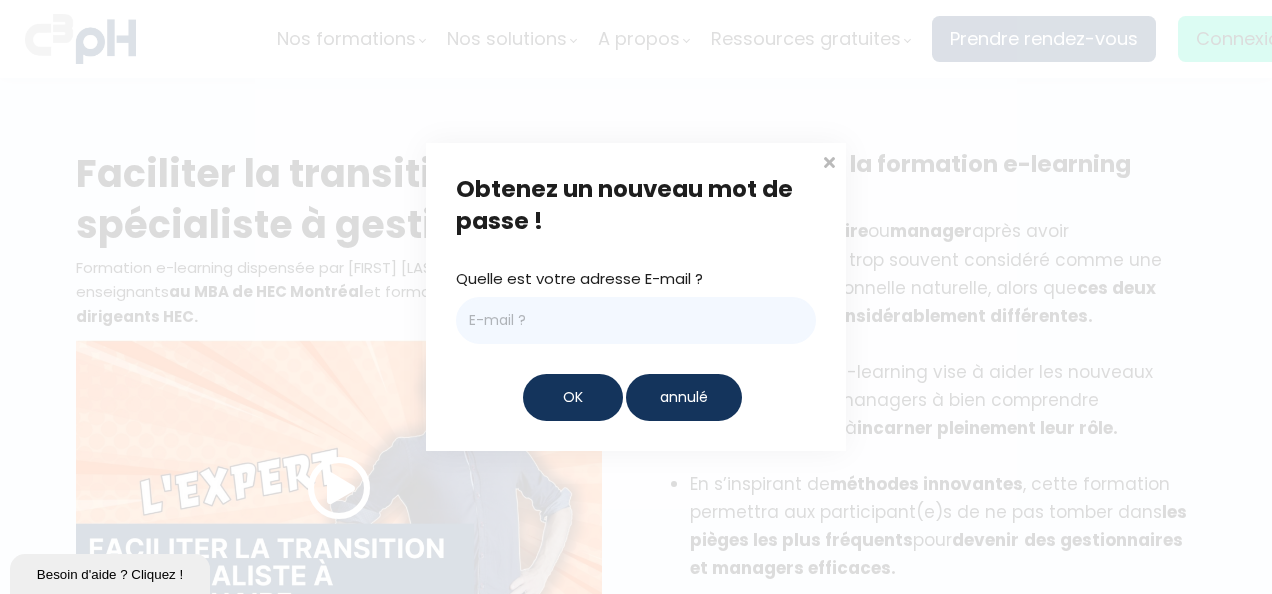click at bounding box center (636, 320) 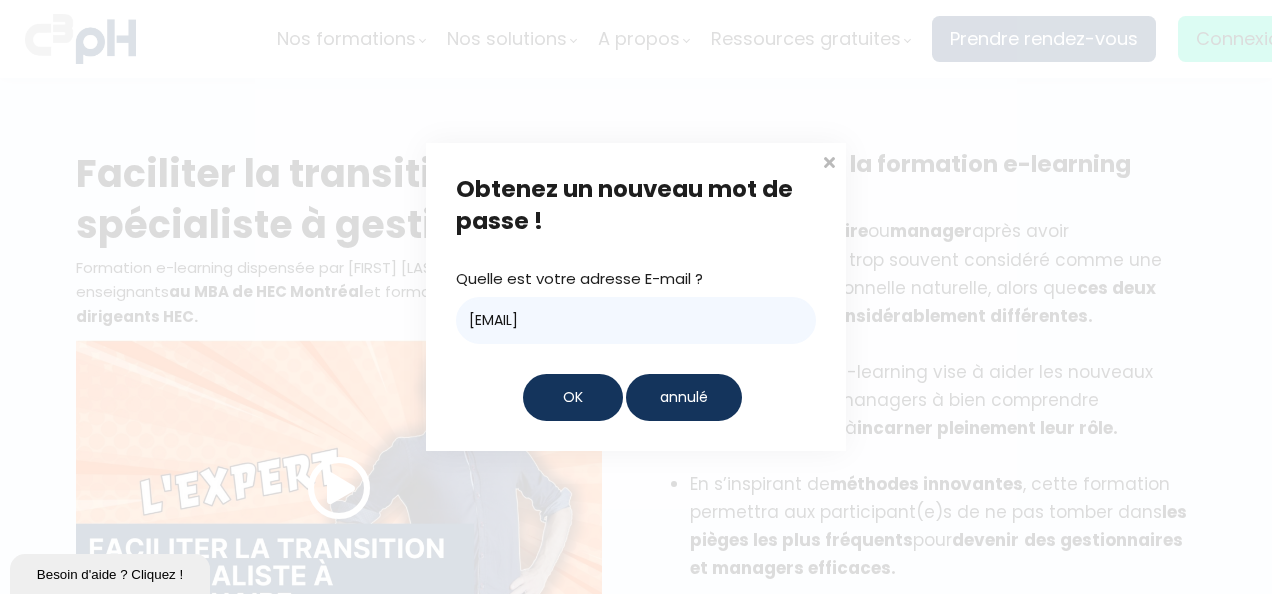 click on "OK" at bounding box center (573, 397) 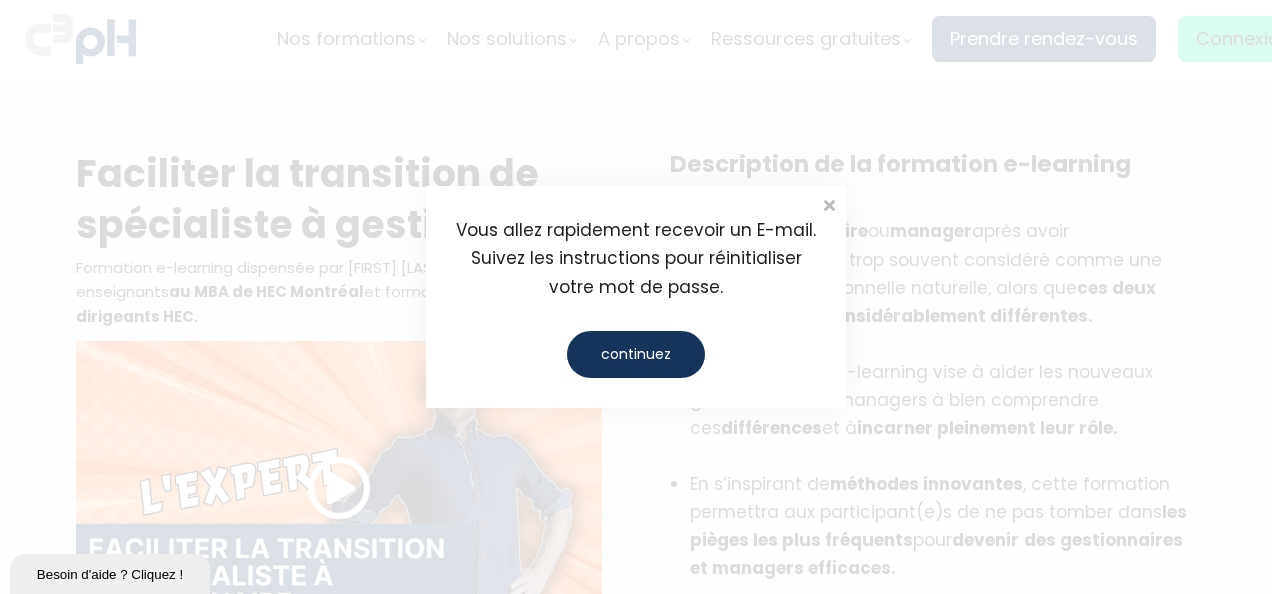 click on "Vous allez rapidement recevoir un E-mail. Suivez les instructions pour réinitialiser votre mot de passe.                             continuez" at bounding box center (636, 297) 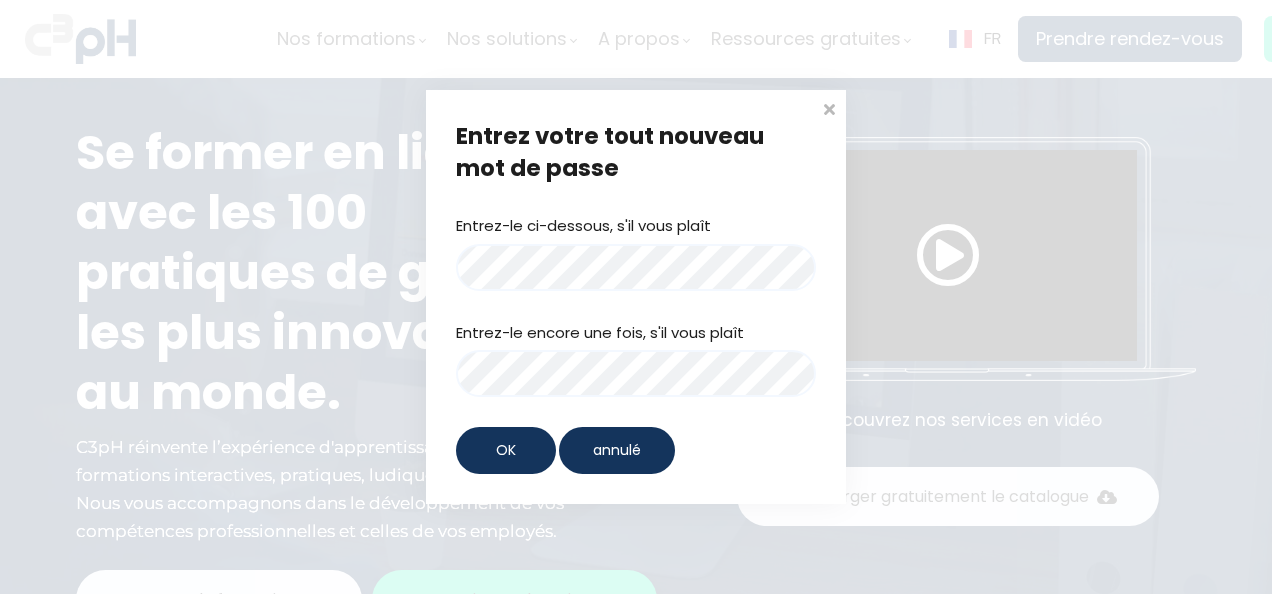 scroll, scrollTop: 0, scrollLeft: 0, axis: both 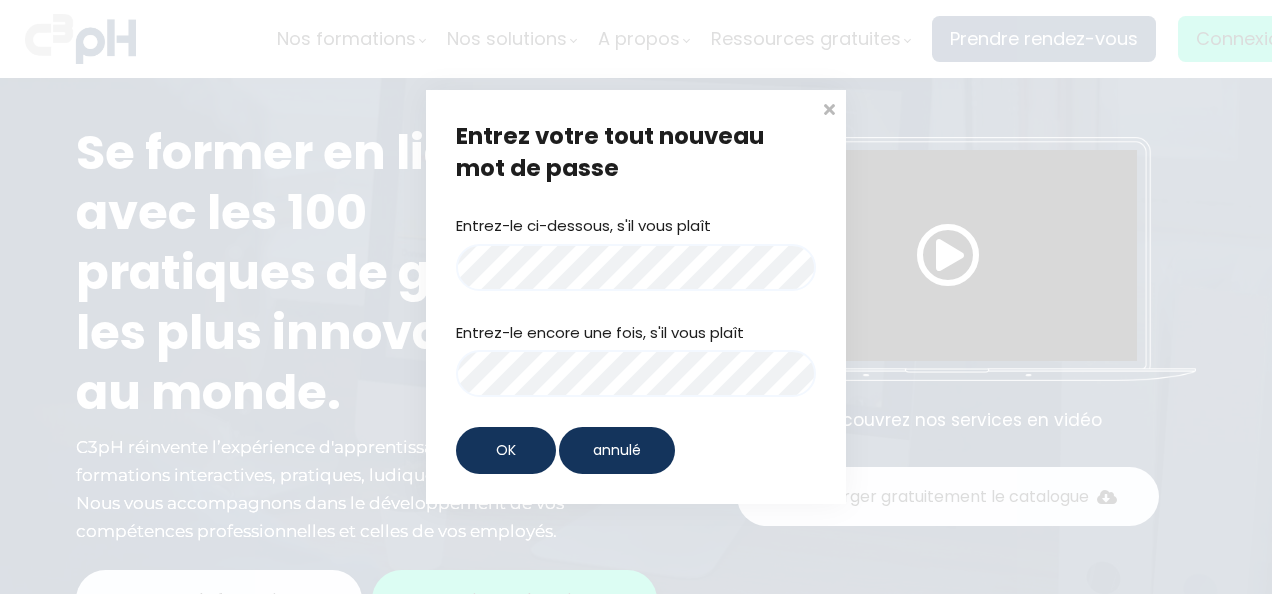 click on "Entrez votre tout nouveau mot de passe
Entrez-le ci-dessous, s'il vous plaît
Entrez-le encore une fois, s'il vous plaît
OK
annulé" at bounding box center (636, 297) 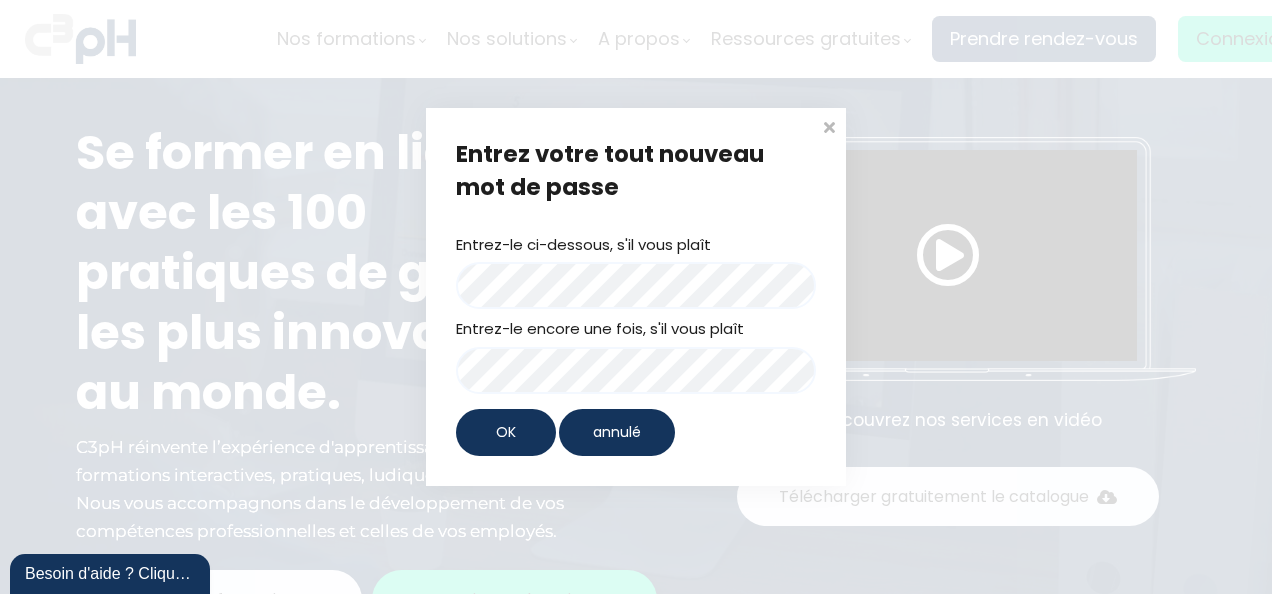 scroll, scrollTop: 0, scrollLeft: 0, axis: both 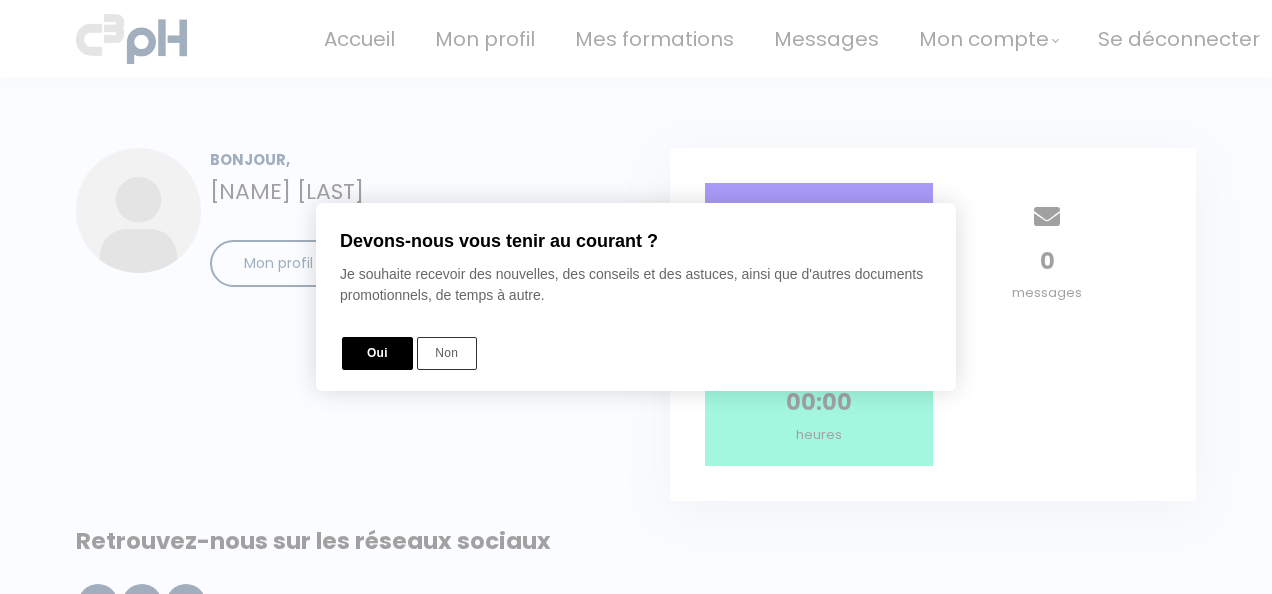 type 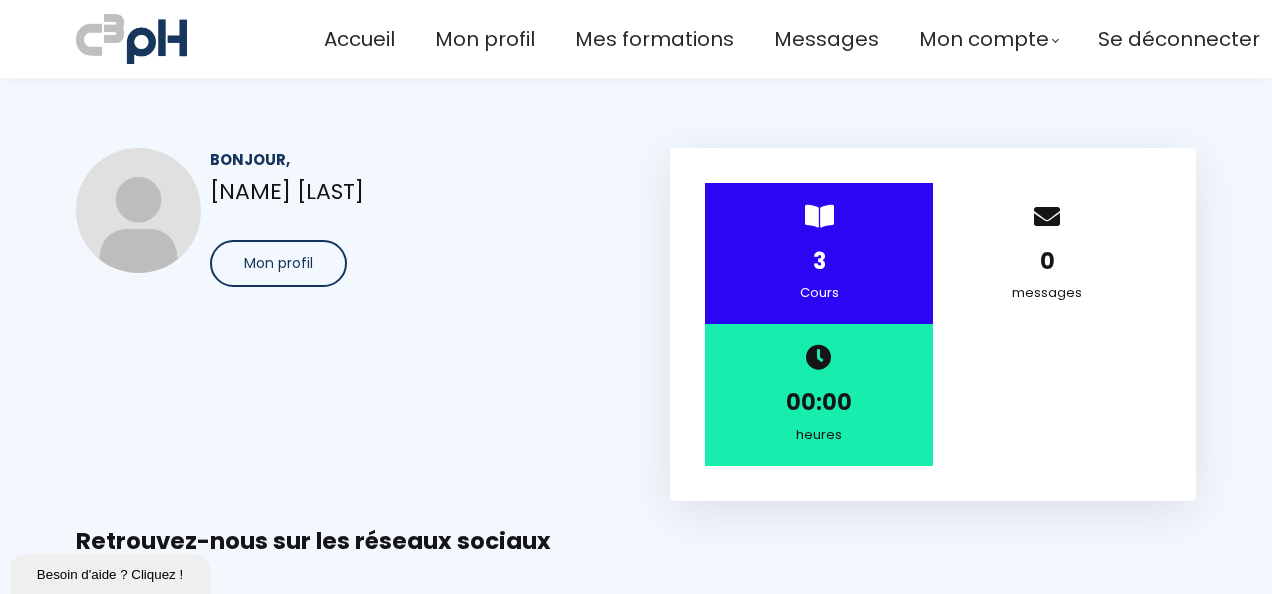 scroll, scrollTop: 0, scrollLeft: 0, axis: both 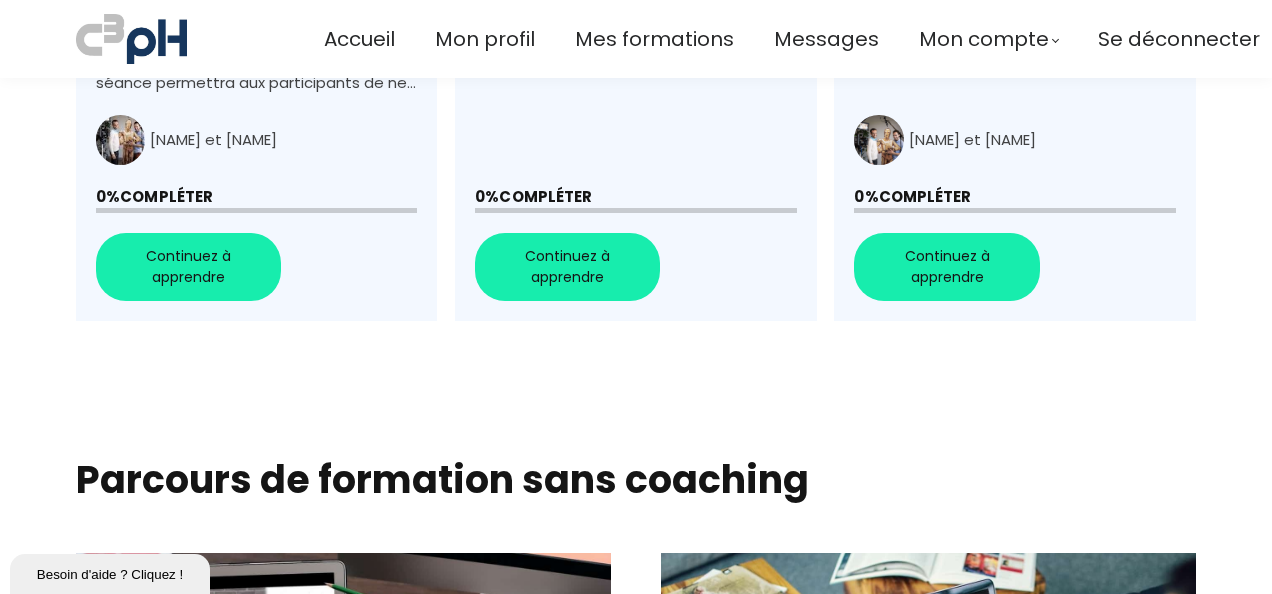 drag, startPoint x: 197, startPoint y: 232, endPoint x: 241, endPoint y: 233, distance: 44.011364 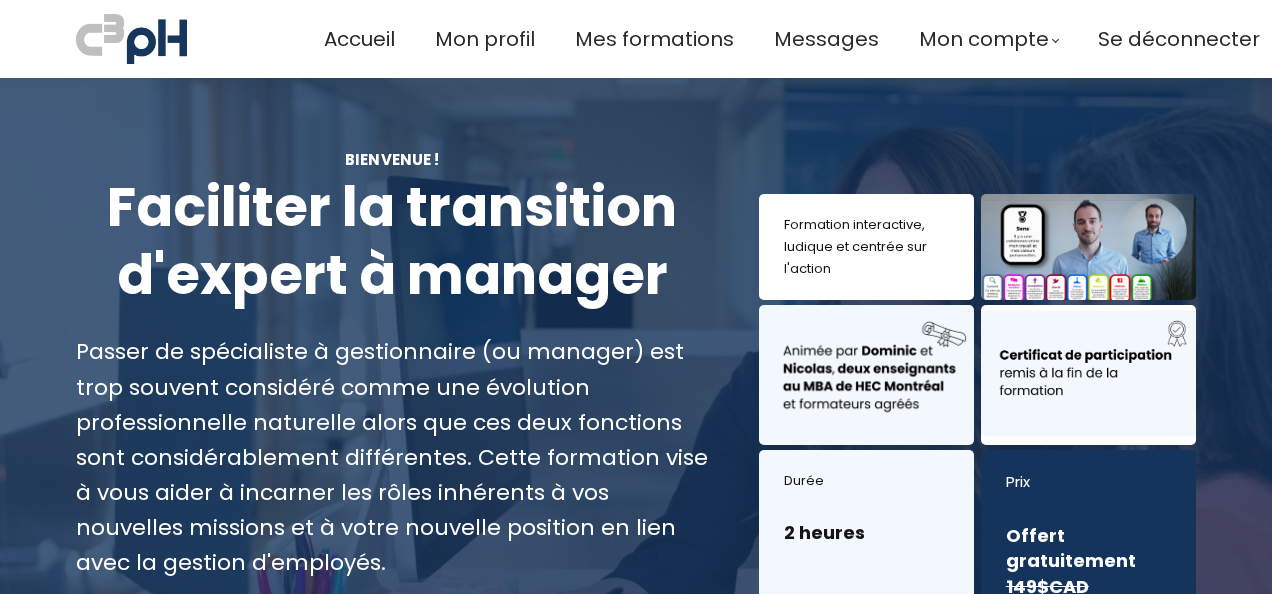 scroll, scrollTop: 0, scrollLeft: 0, axis: both 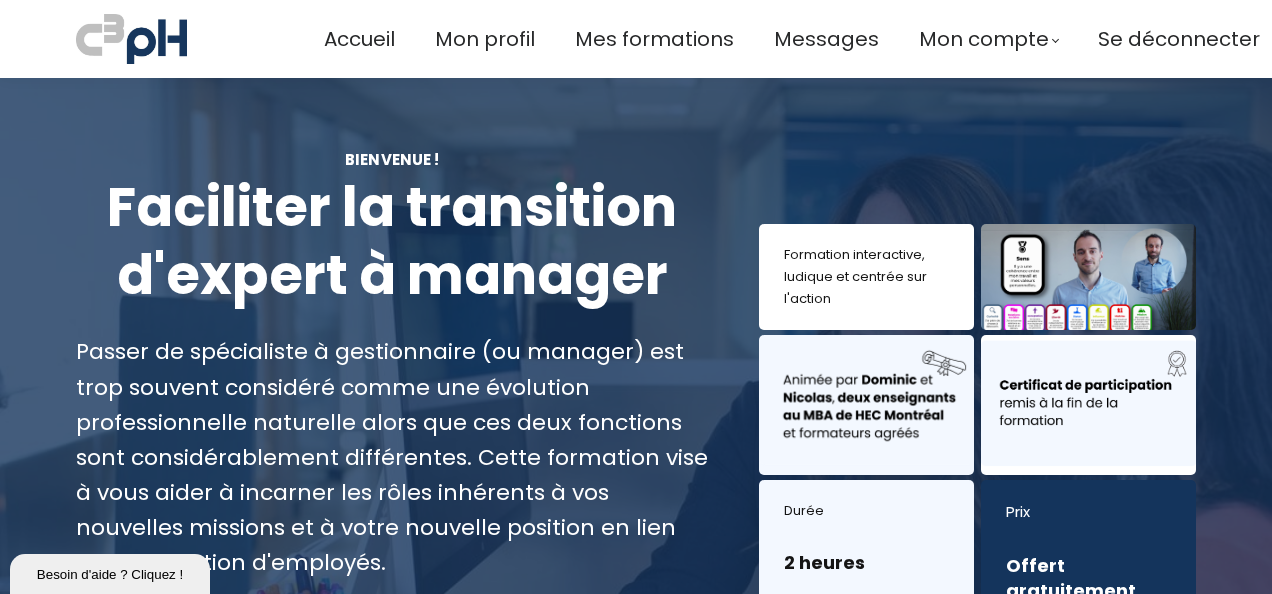 click on "Accueil
Mon profil
Mes formations
Messages
Mon compte
Mes factures" at bounding box center [636, 39] 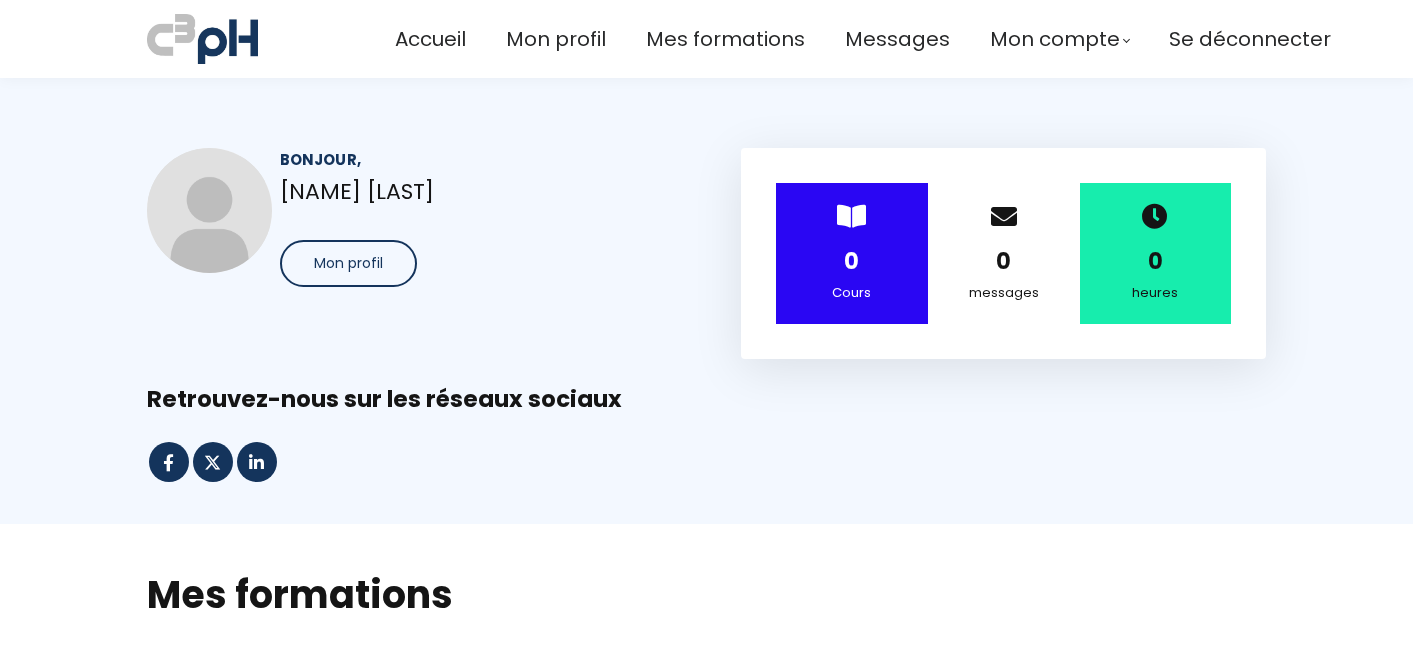 scroll, scrollTop: 0, scrollLeft: 0, axis: both 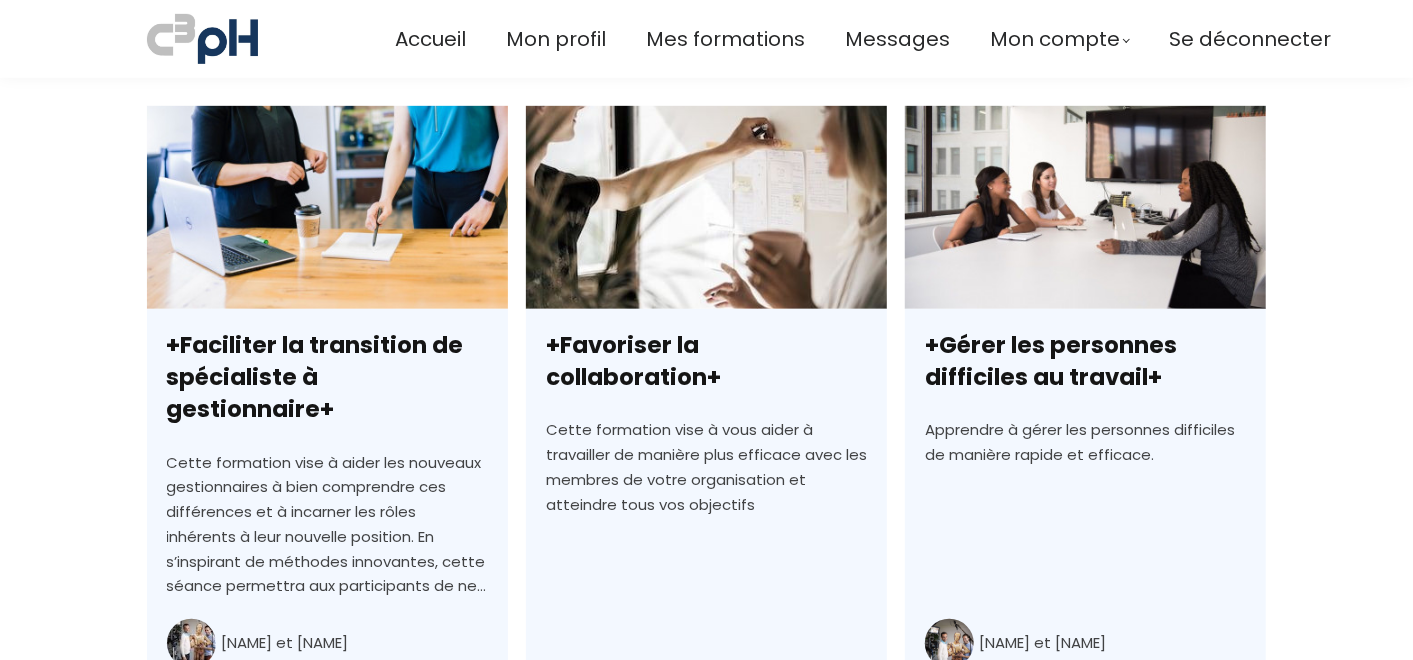 click on "+Favoriser la collaboration+" at bounding box center [706, 465] 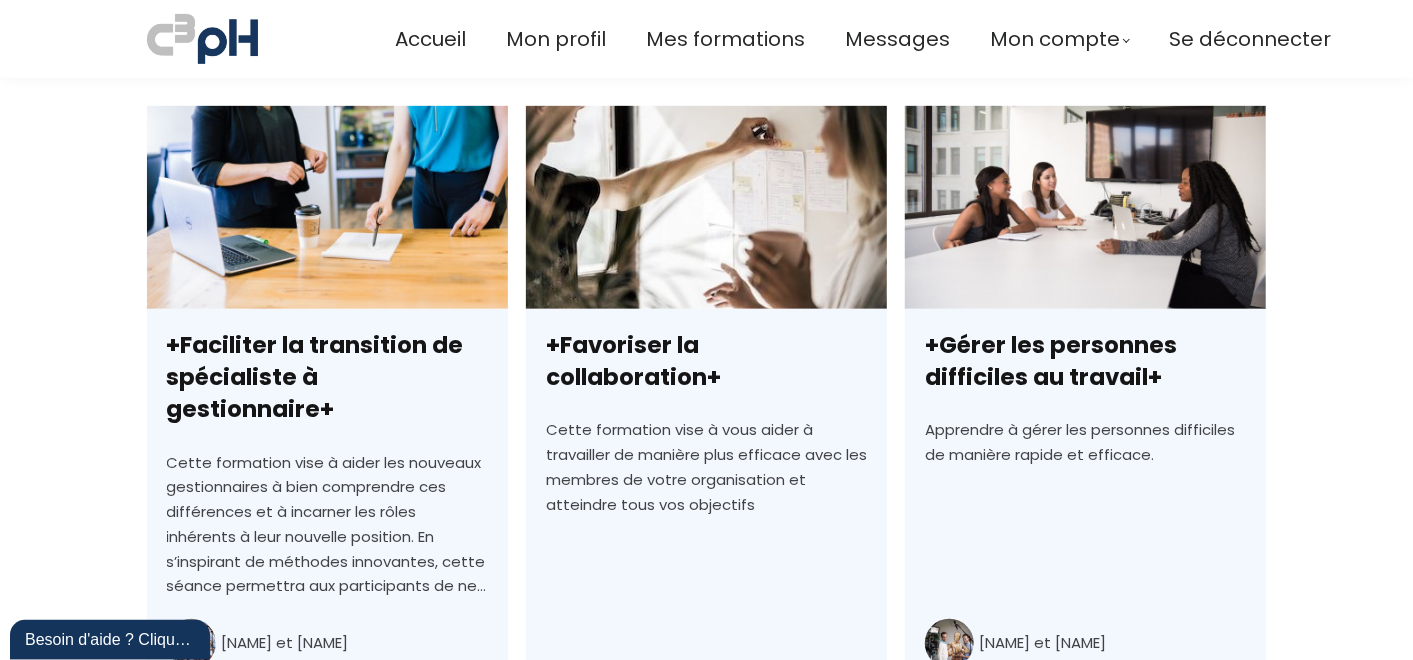 scroll, scrollTop: 0, scrollLeft: 0, axis: both 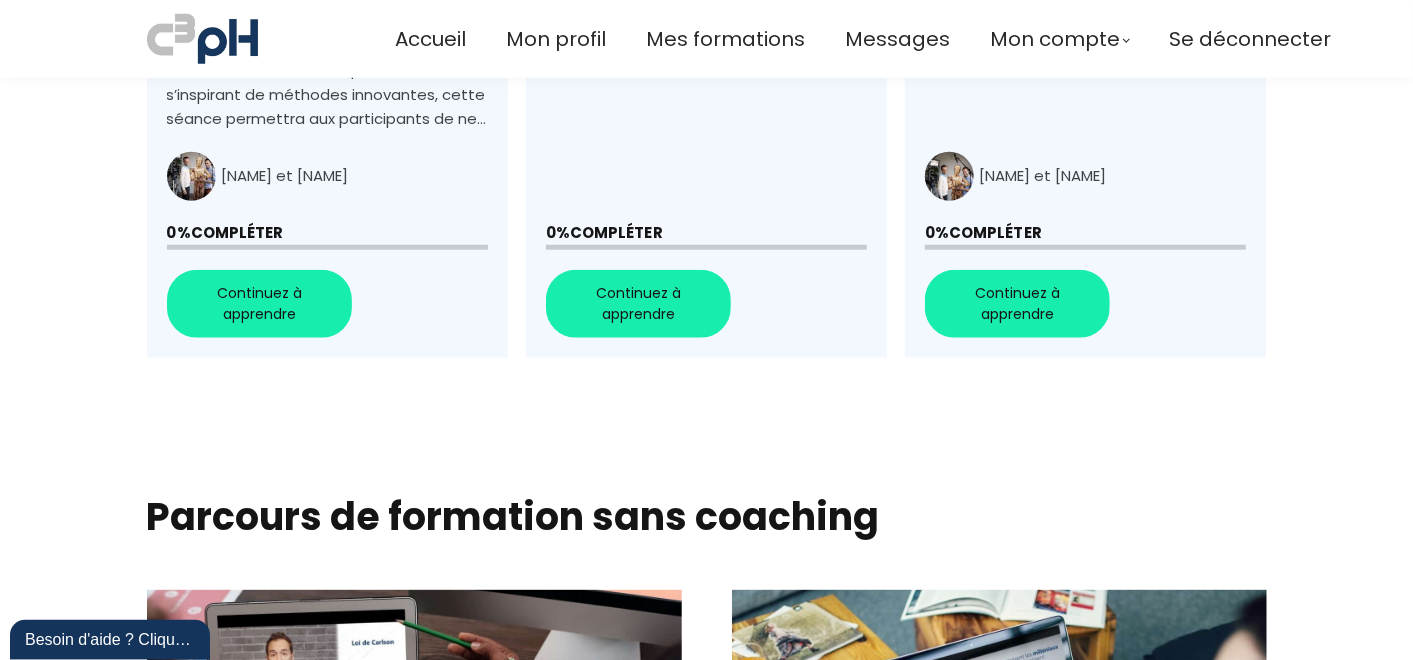 click on "+Gérer les personnes difficiles au travail+" at bounding box center (1085, -2) 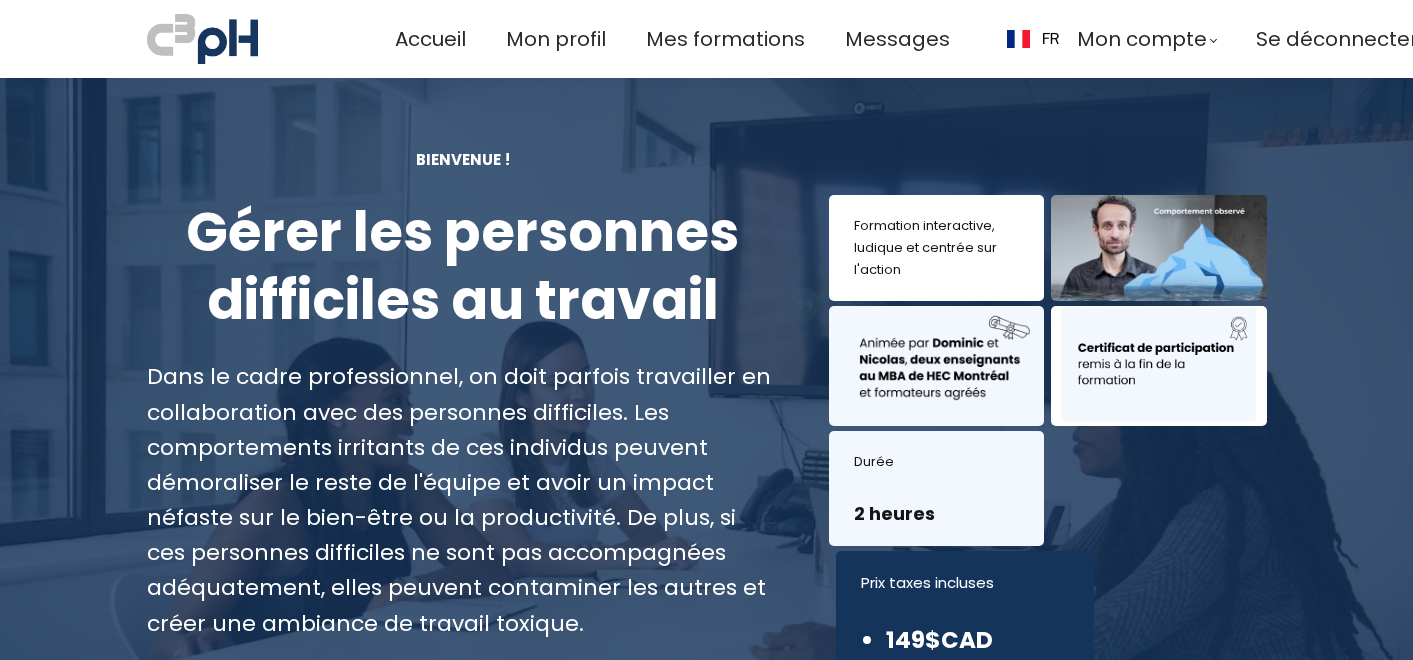 scroll, scrollTop: 0, scrollLeft: 0, axis: both 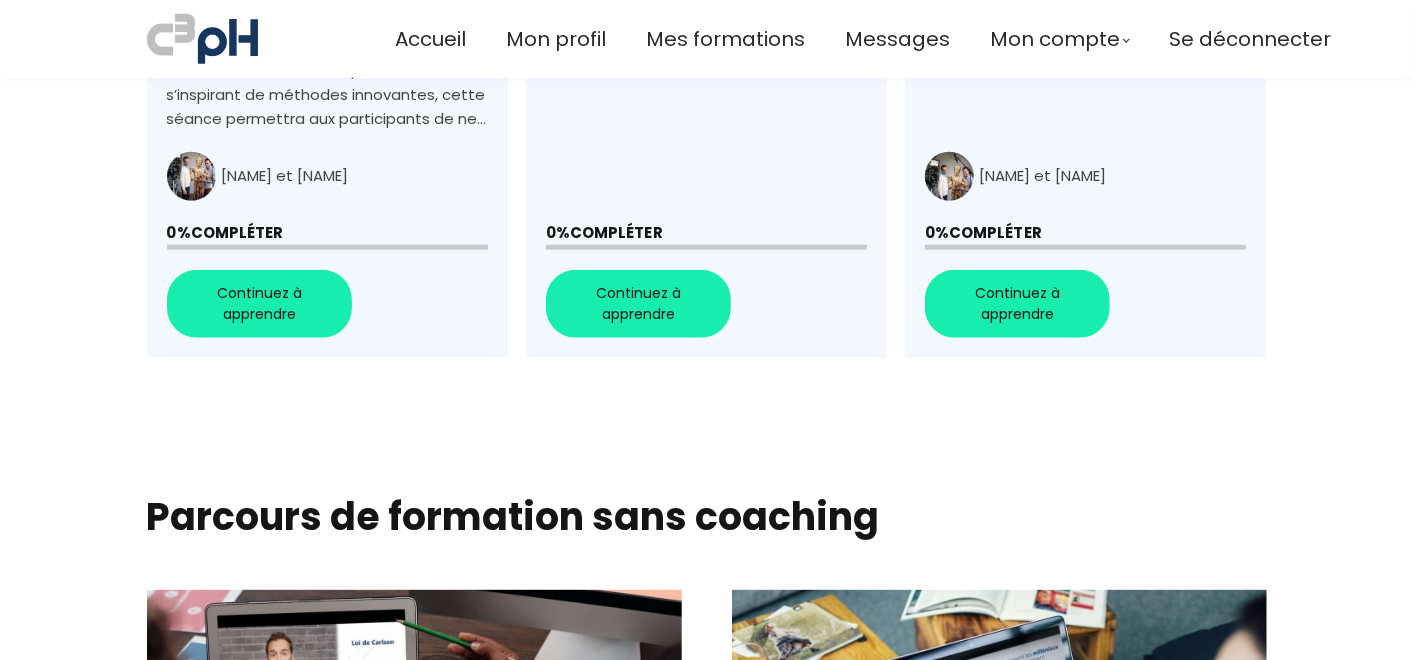click on "+Faciliter la transition de spécialiste à gestionnaire+" at bounding box center [327, -2] 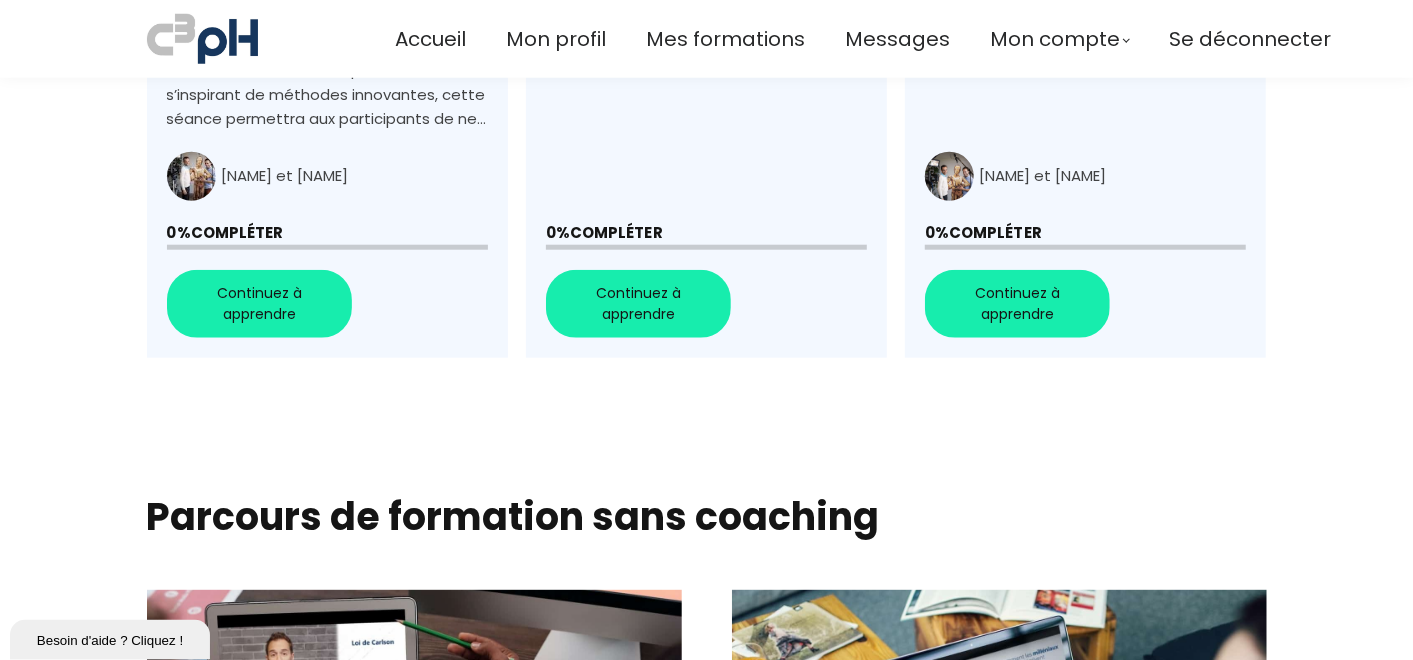 scroll, scrollTop: 0, scrollLeft: 0, axis: both 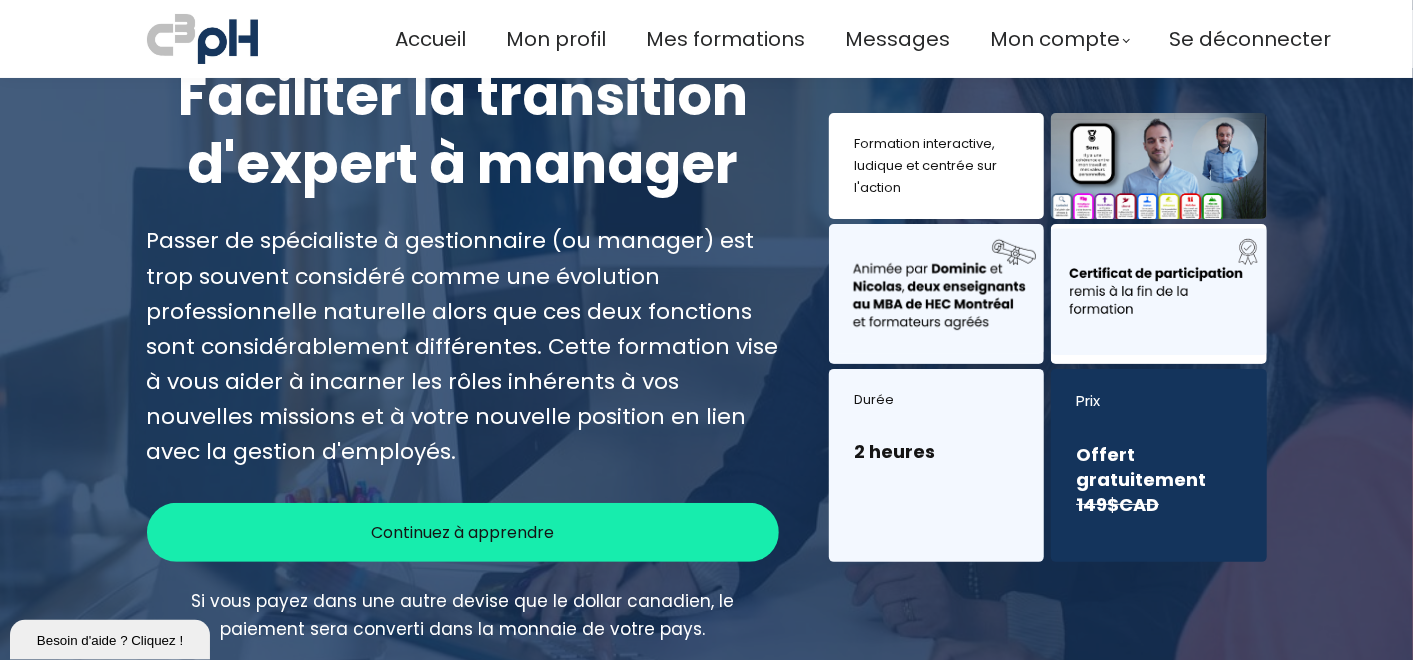 click on "Continuez à apprendre" at bounding box center [462, 532] 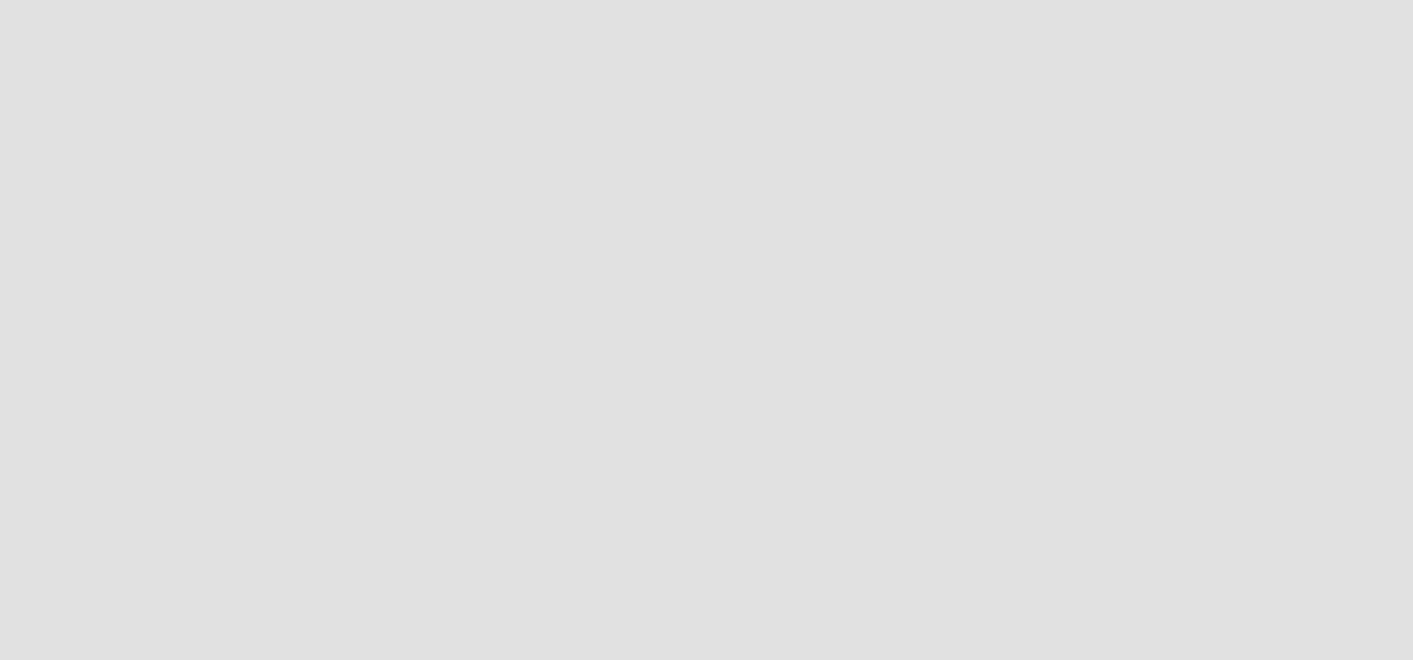 scroll, scrollTop: 0, scrollLeft: 0, axis: both 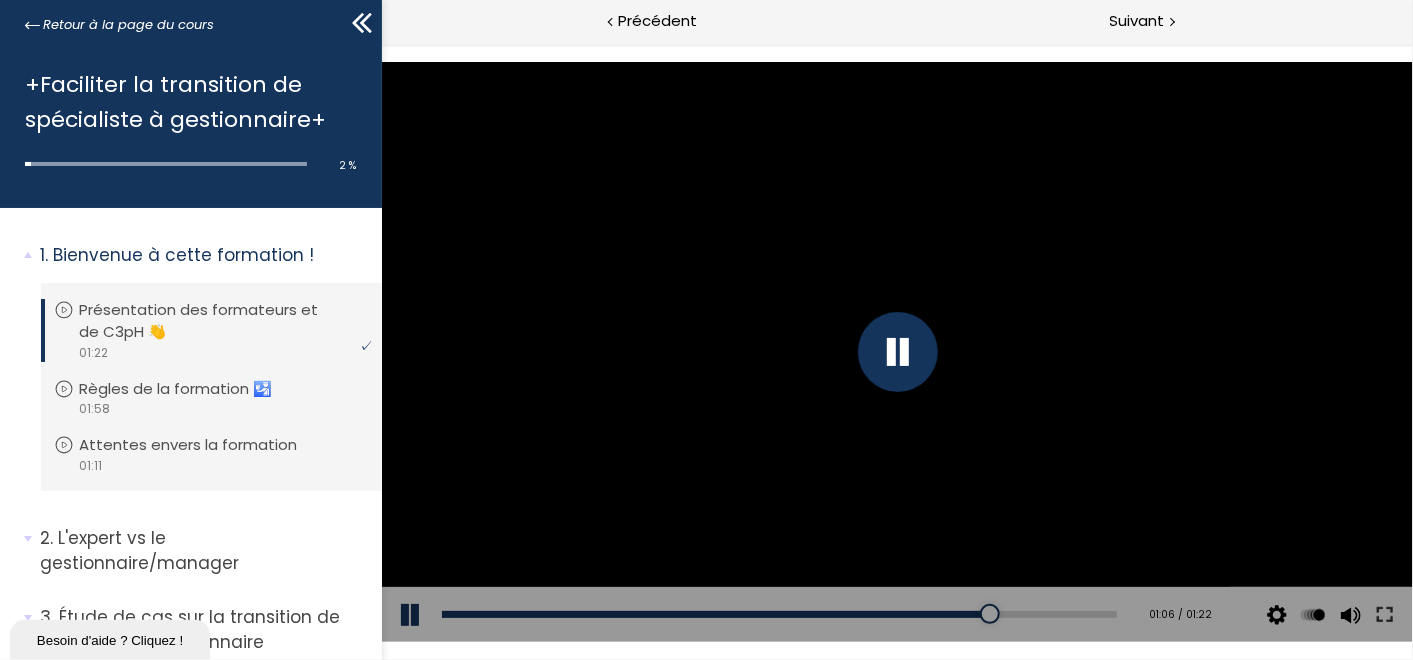 click on "Click for sound
@keyframes VOLUME_SMALL_WAVE_FLASH {
0% { opacity: 0; }
33% { opacity: 1; }
66% { opacity: 1; }
100% { opacity: 0; }
}
@keyframes VOLUME_LARGE_WAVE_FLASH {
0% { opacity: 0; }
33% { opacity: 1; }
66% { opacity: 1; }
100% { opacity: 0; }
}
.volume__small-wave {
animation: VOLUME_SMALL_WAVE_FLASH 2s infinite;
opacity: 0;
}
.volume__large-wave {
animation: VOLUME_LARGE_WAVE_FLASH 2s infinite .3s;
opacity: 0;
}
Add chapter
00:41
01:06 / 01:22
Subtitles       None           Auto     1080p   720p   540p   360p   224p       x   2   x   1.5   x   1.25   x   1   x   0.75   x   0.5" at bounding box center [896, 351] 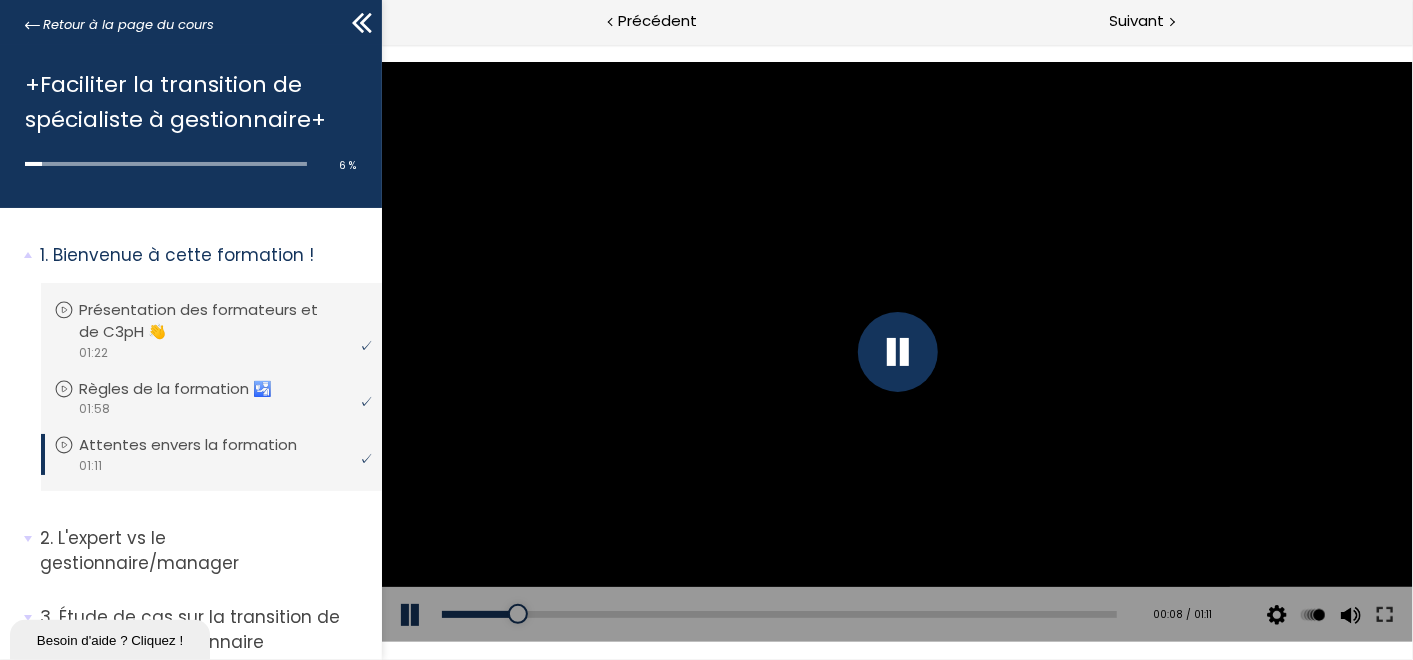 scroll, scrollTop: 0, scrollLeft: 0, axis: both 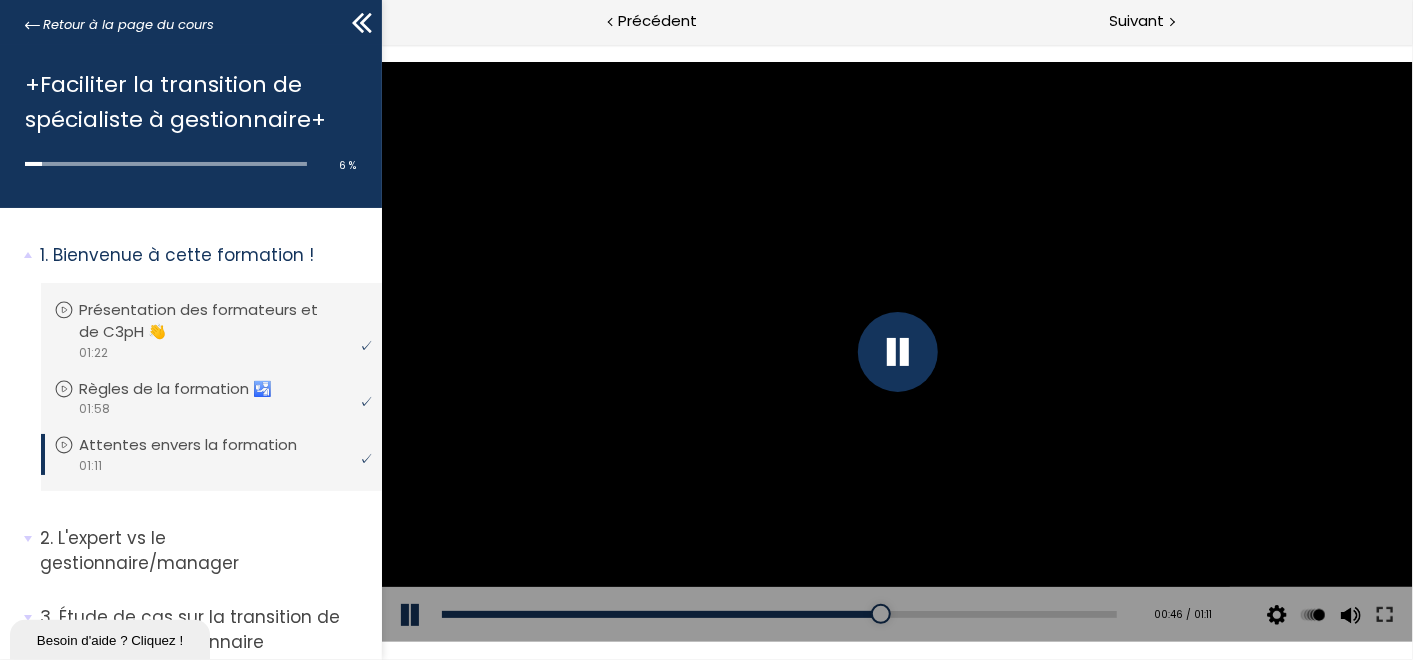 click at bounding box center [896, 351] 